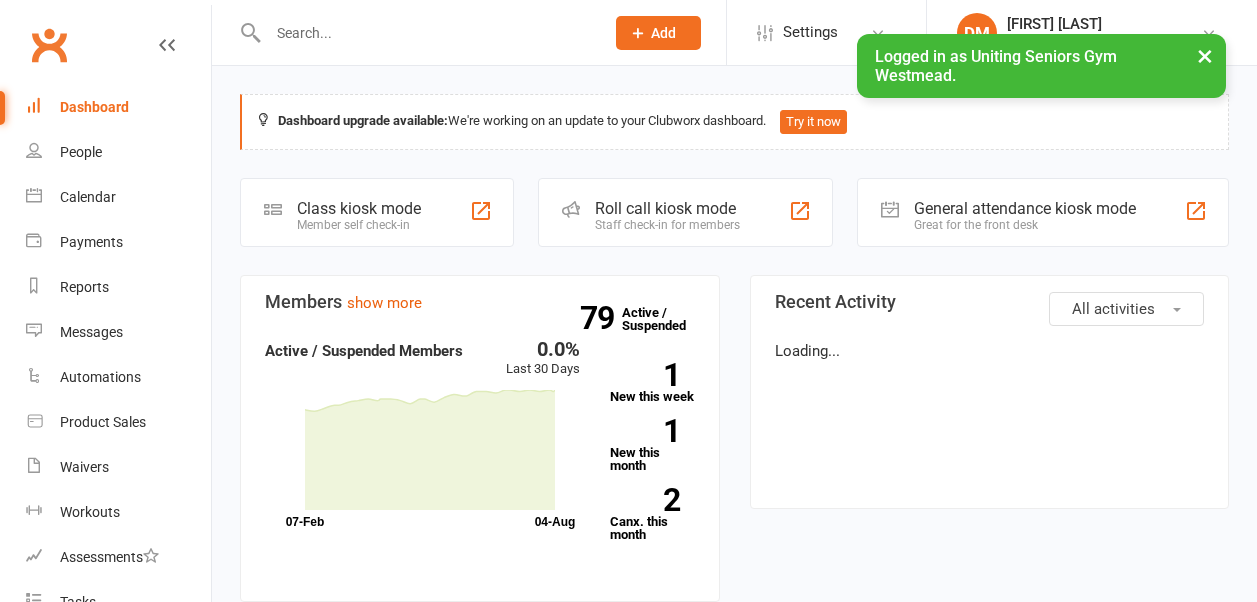 scroll, scrollTop: 0, scrollLeft: 0, axis: both 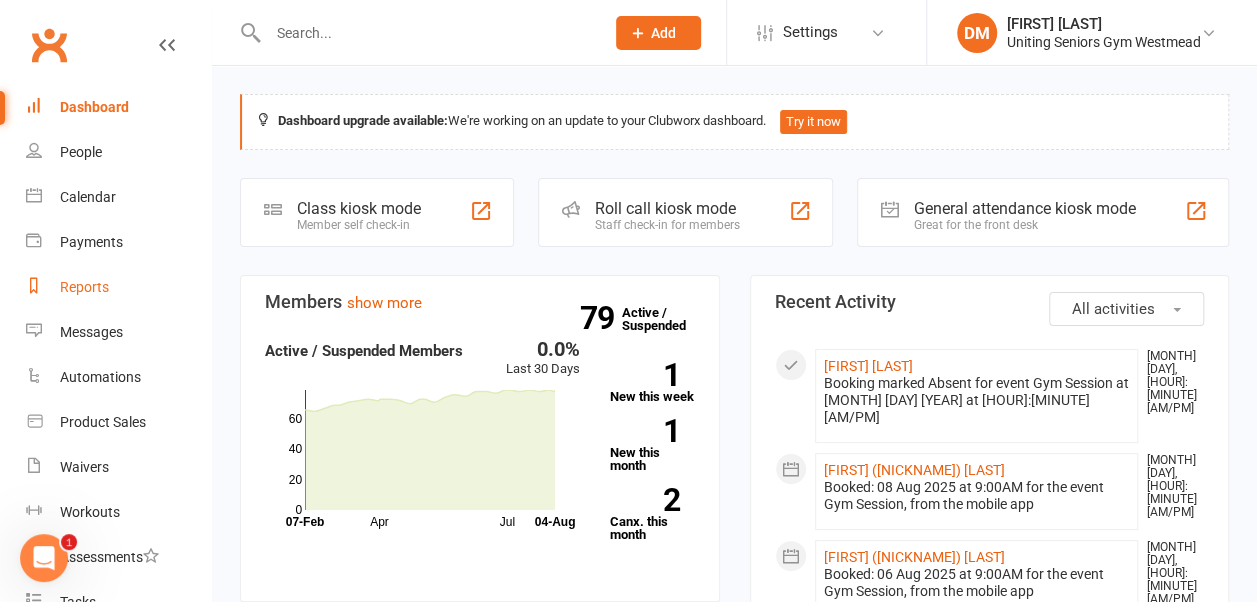 click on "Reports" at bounding box center [84, 287] 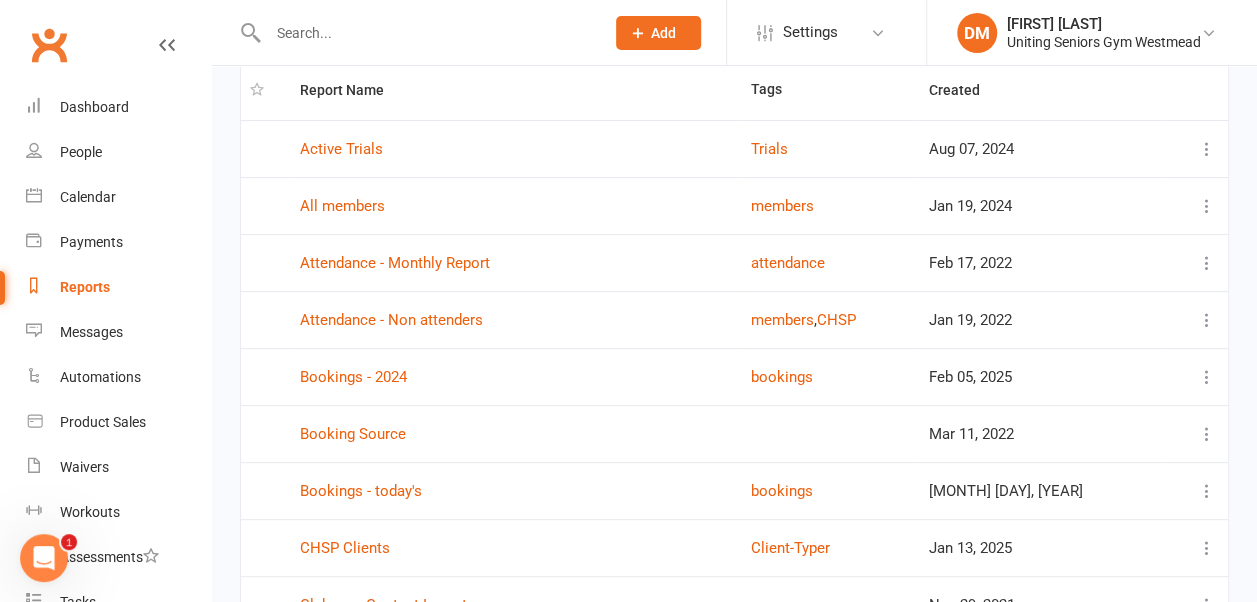 scroll, scrollTop: 153, scrollLeft: 0, axis: vertical 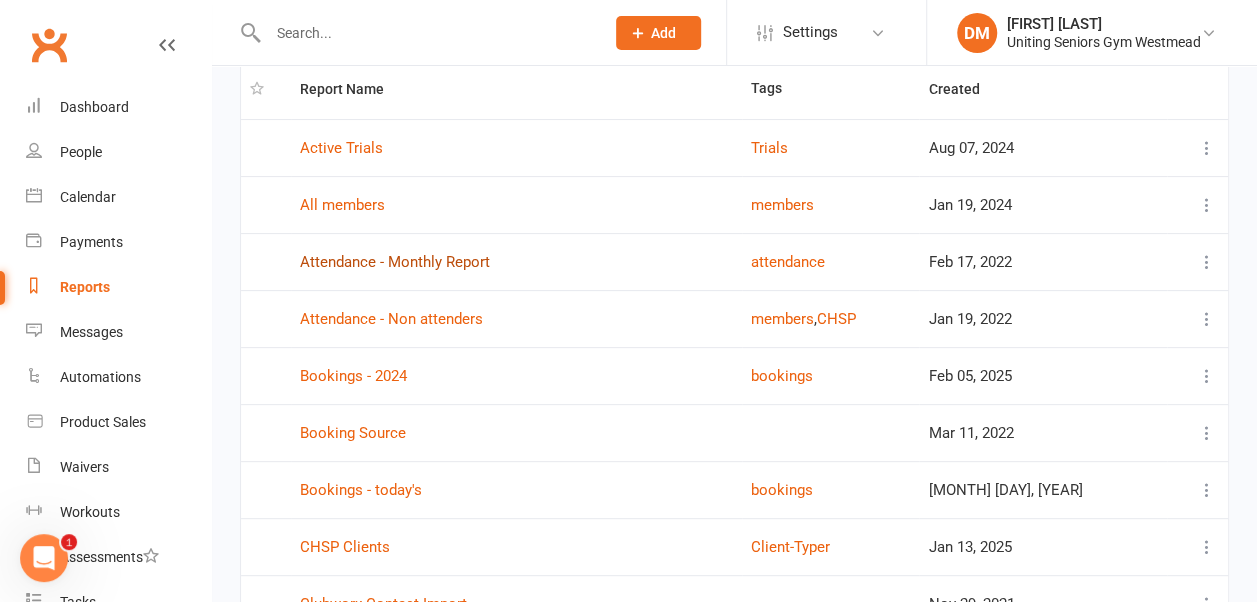 click on "Attendance - Monthly Report" at bounding box center [395, 262] 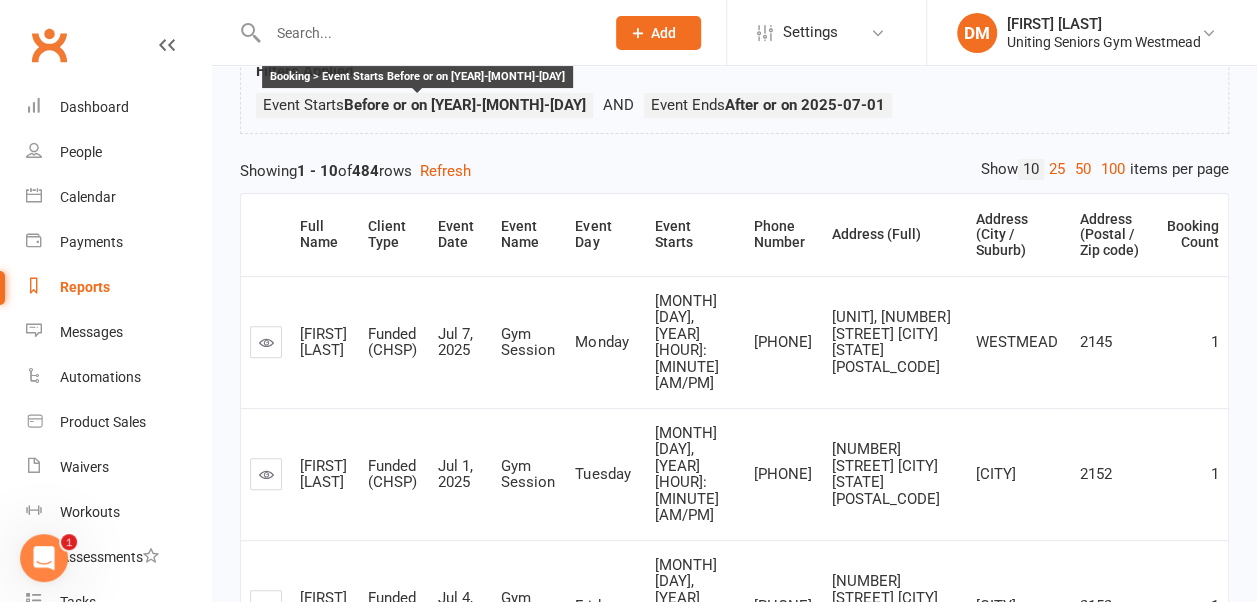 scroll, scrollTop: 0, scrollLeft: 0, axis: both 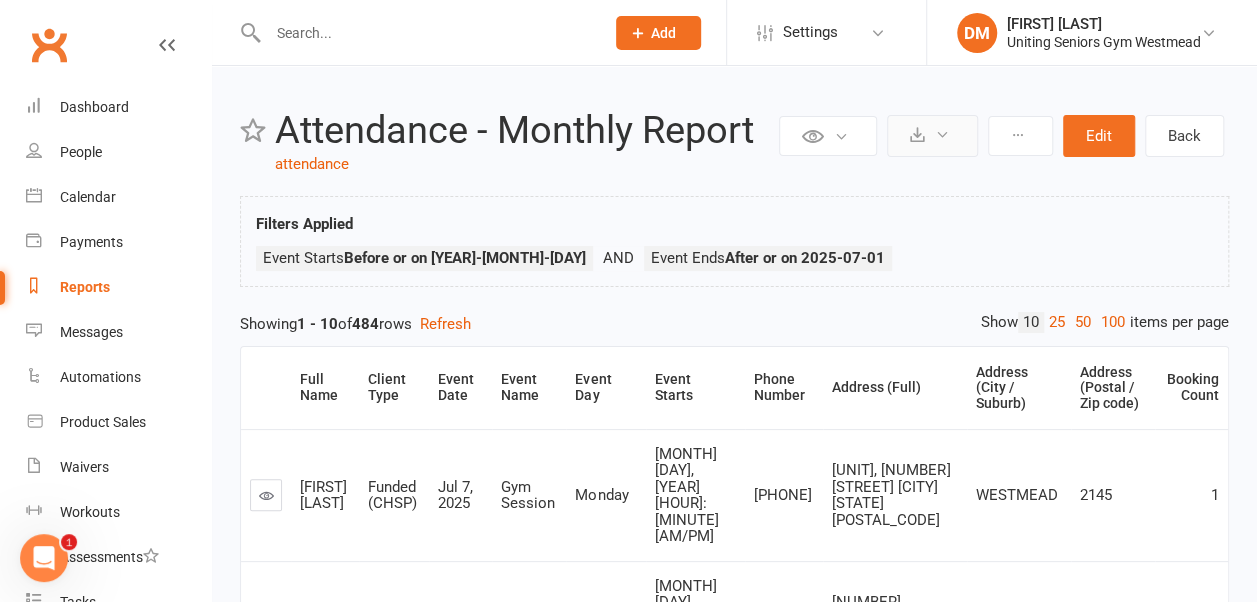 click at bounding box center (932, 136) 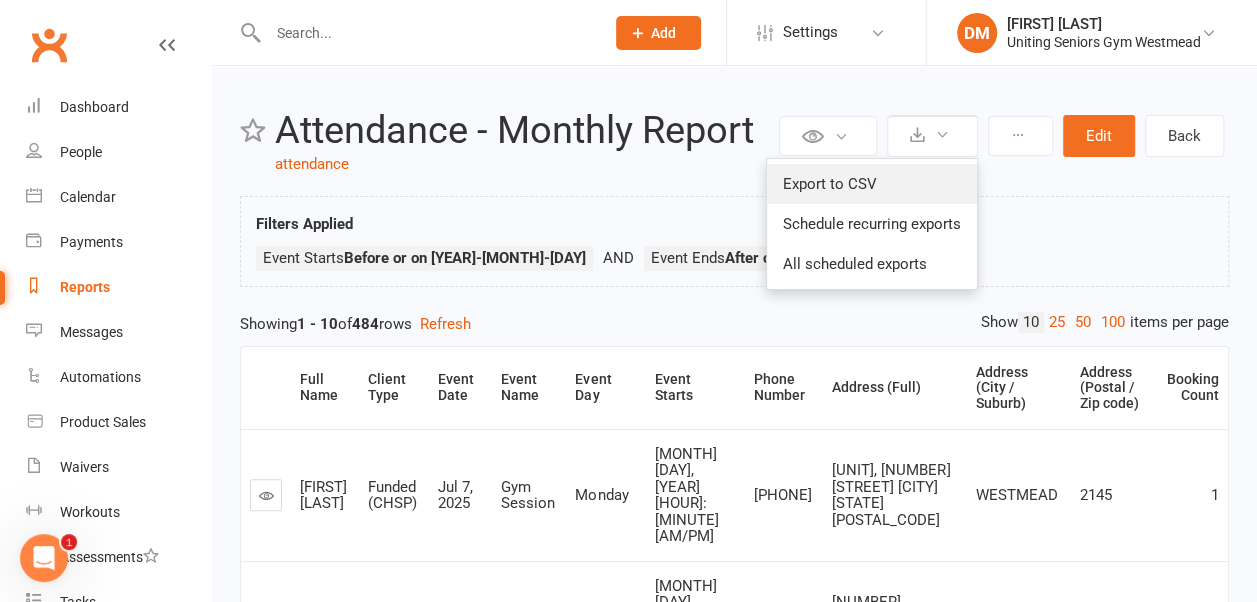 click on "Export to CSV" at bounding box center [872, 184] 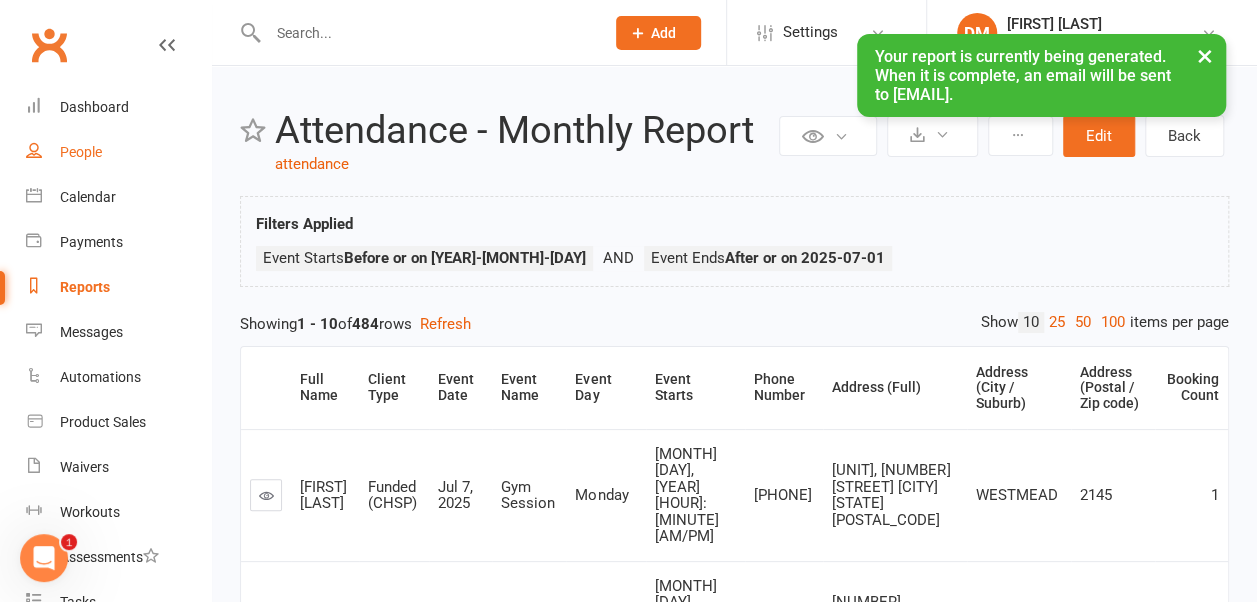click on "People" at bounding box center [81, 152] 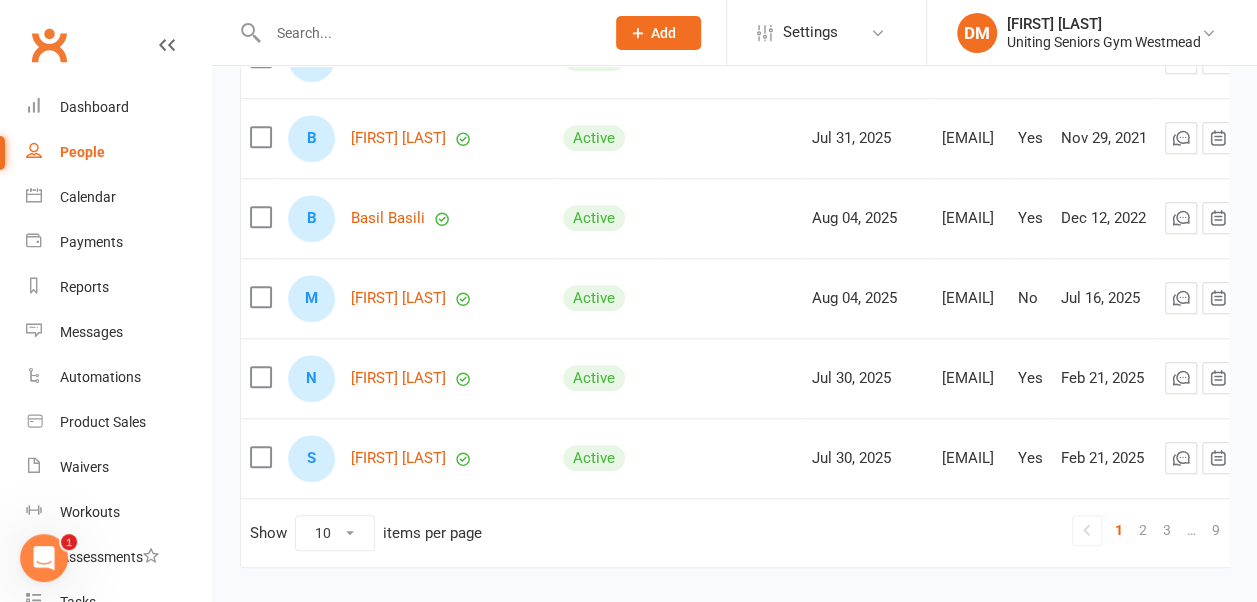 scroll, scrollTop: 752, scrollLeft: 0, axis: vertical 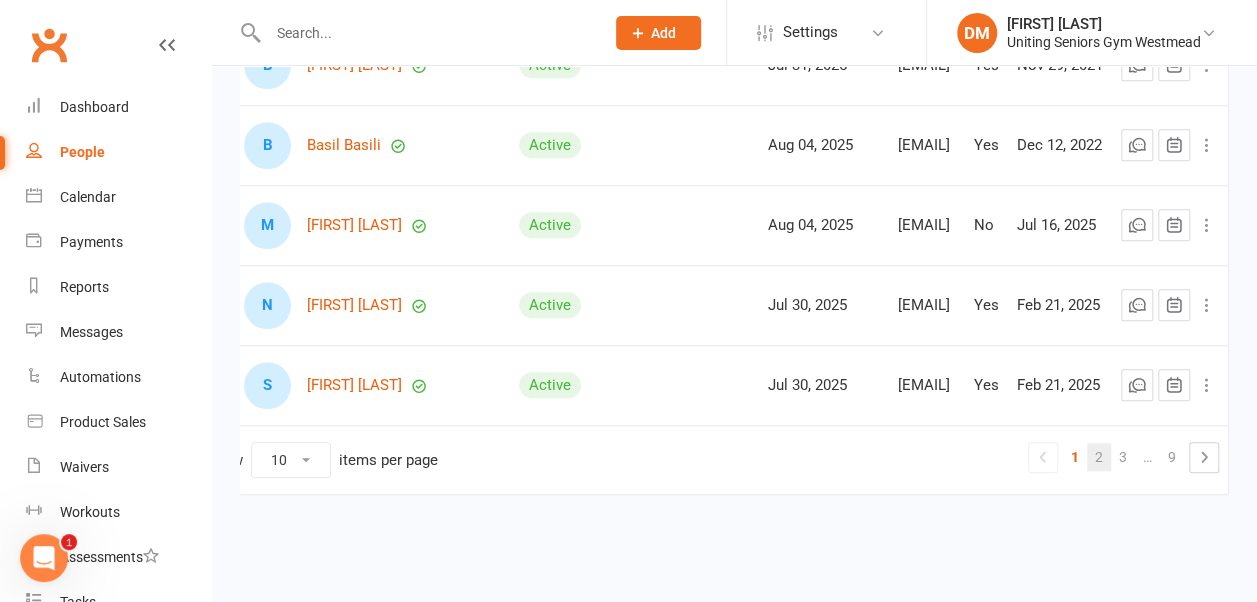 click on "2" at bounding box center [1099, 457] 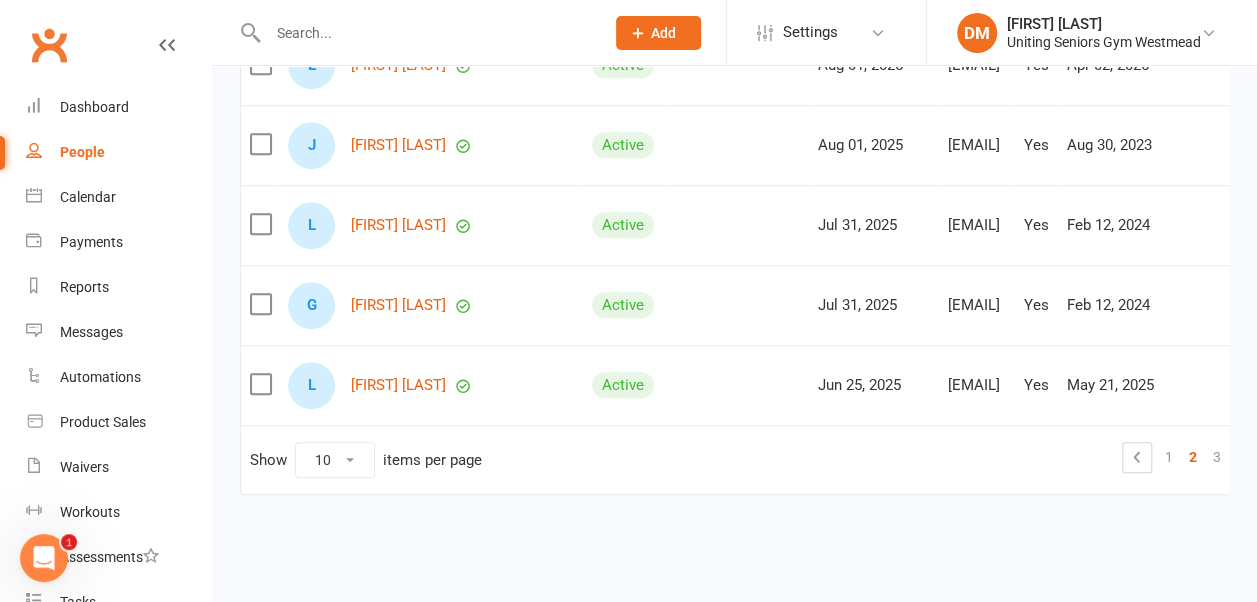 scroll, scrollTop: 0, scrollLeft: 145, axis: horizontal 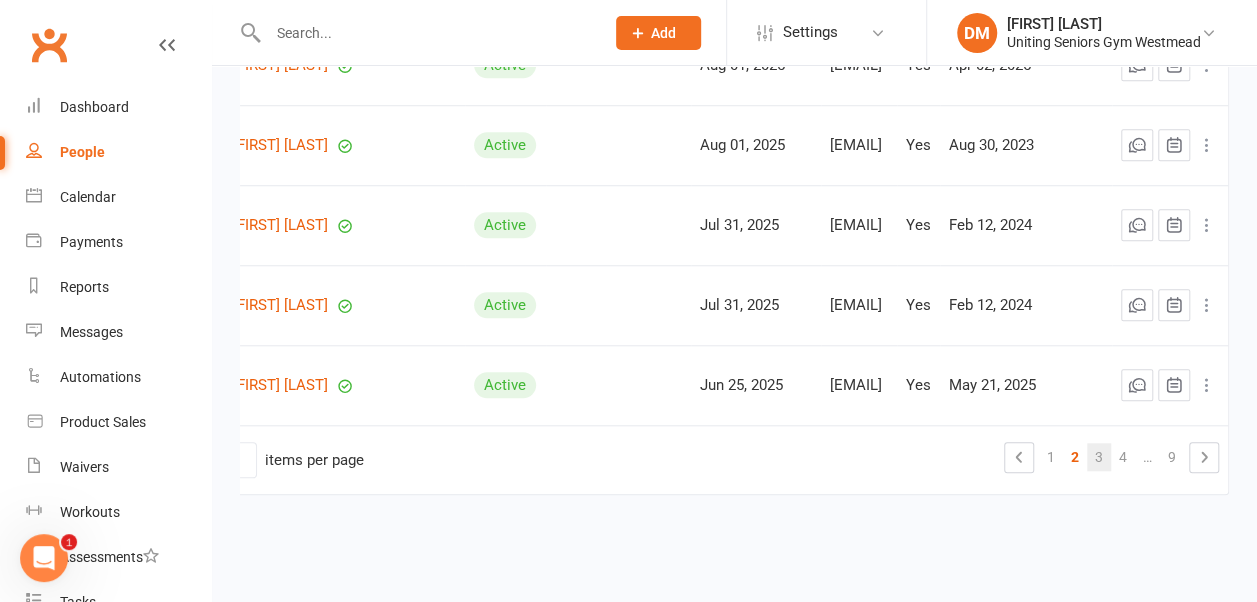 click on "3" at bounding box center [1099, 457] 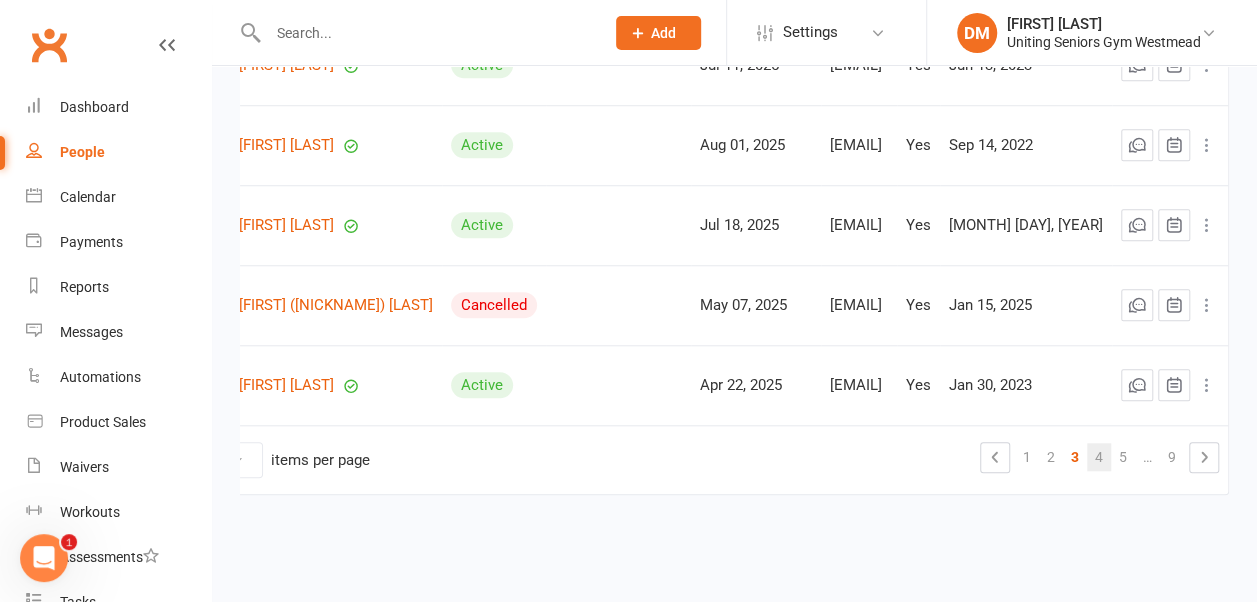 click on "4" at bounding box center (1099, 457) 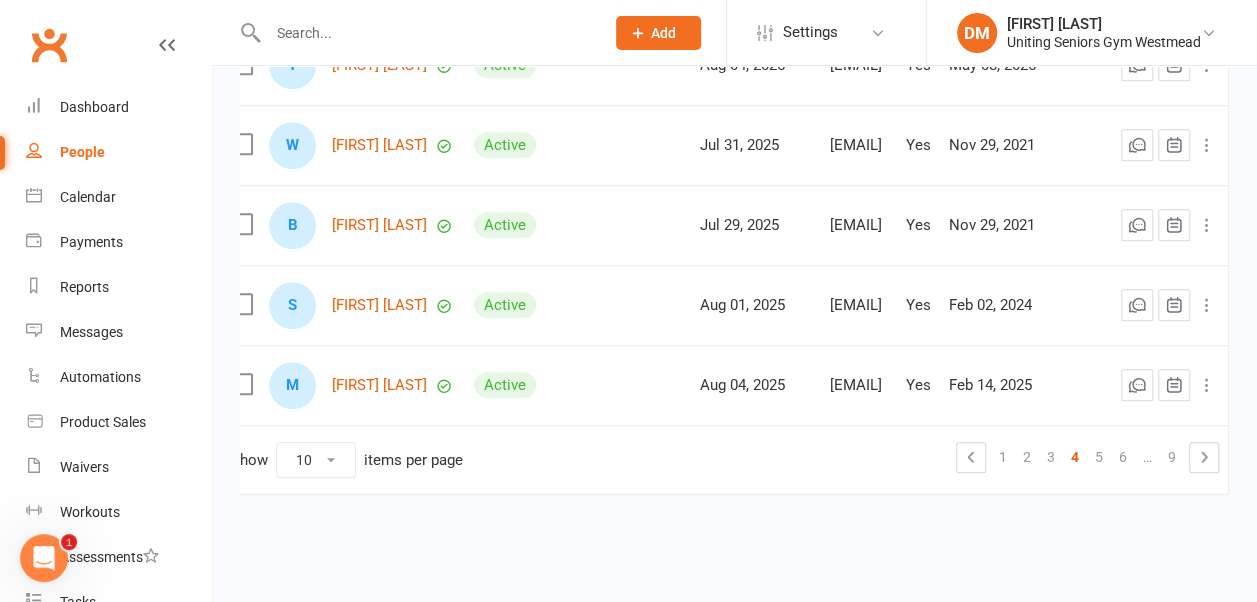 scroll, scrollTop: 0, scrollLeft: 138, axis: horizontal 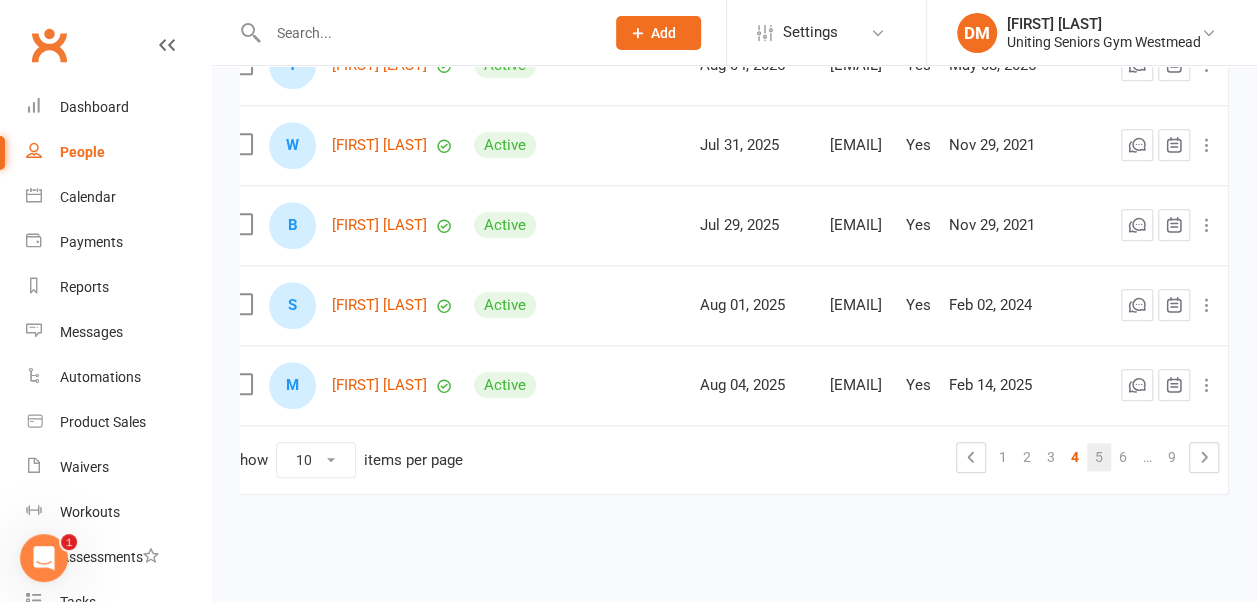 click on "5" at bounding box center [1099, 457] 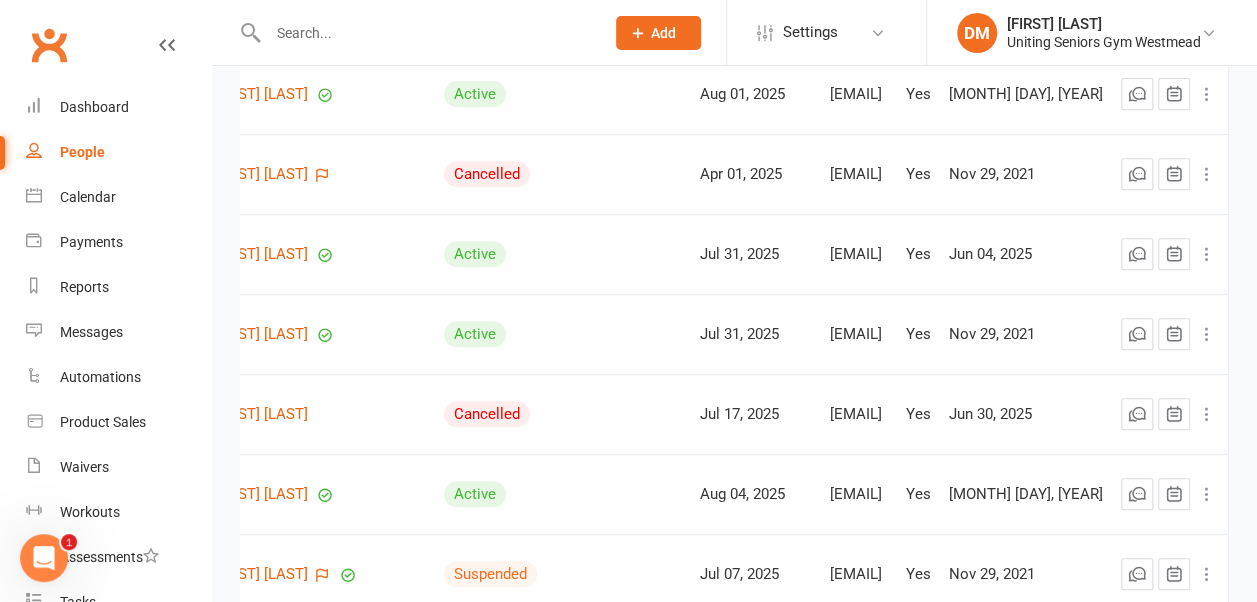 scroll, scrollTop: 369, scrollLeft: 0, axis: vertical 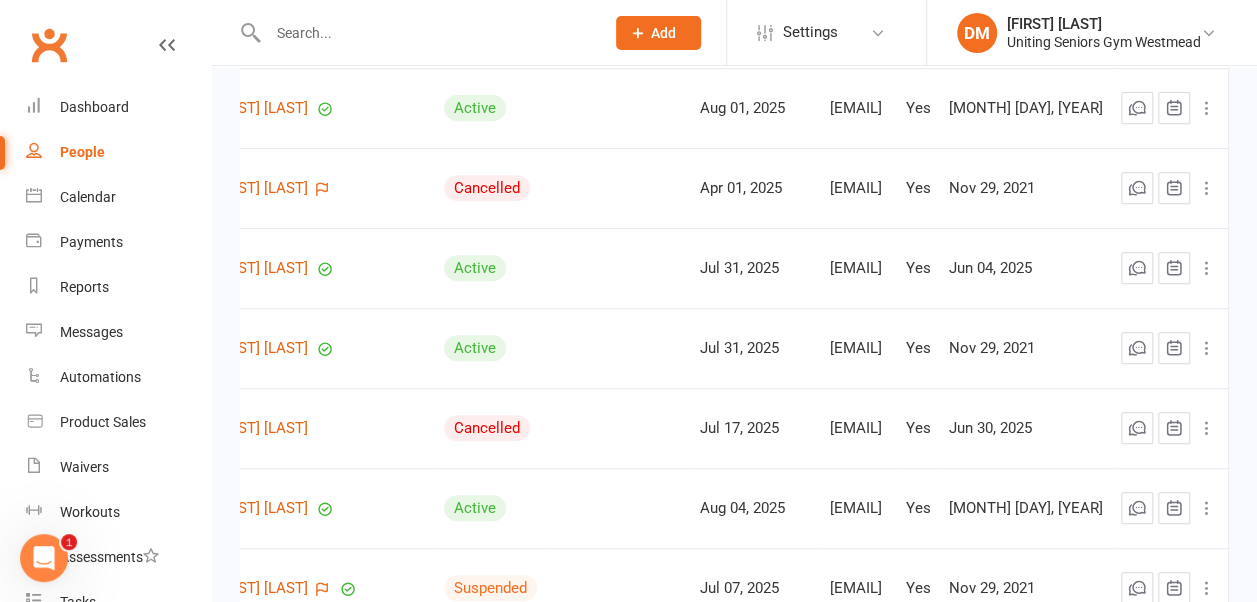 click at bounding box center (1207, 428) 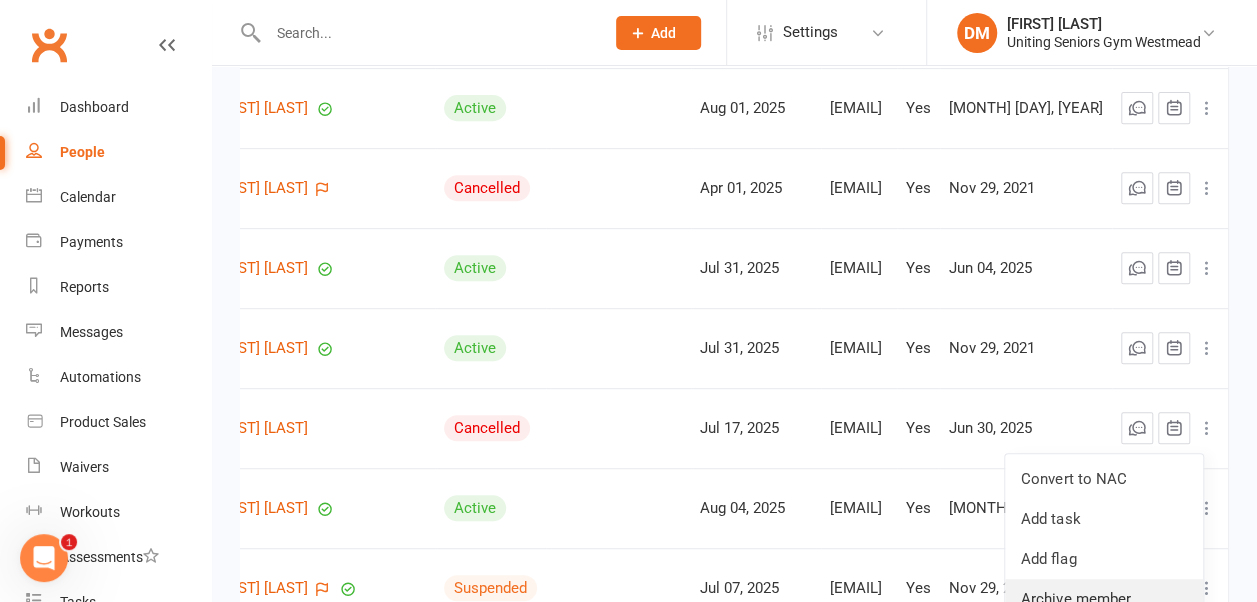 click on "Archive member" at bounding box center [1104, 599] 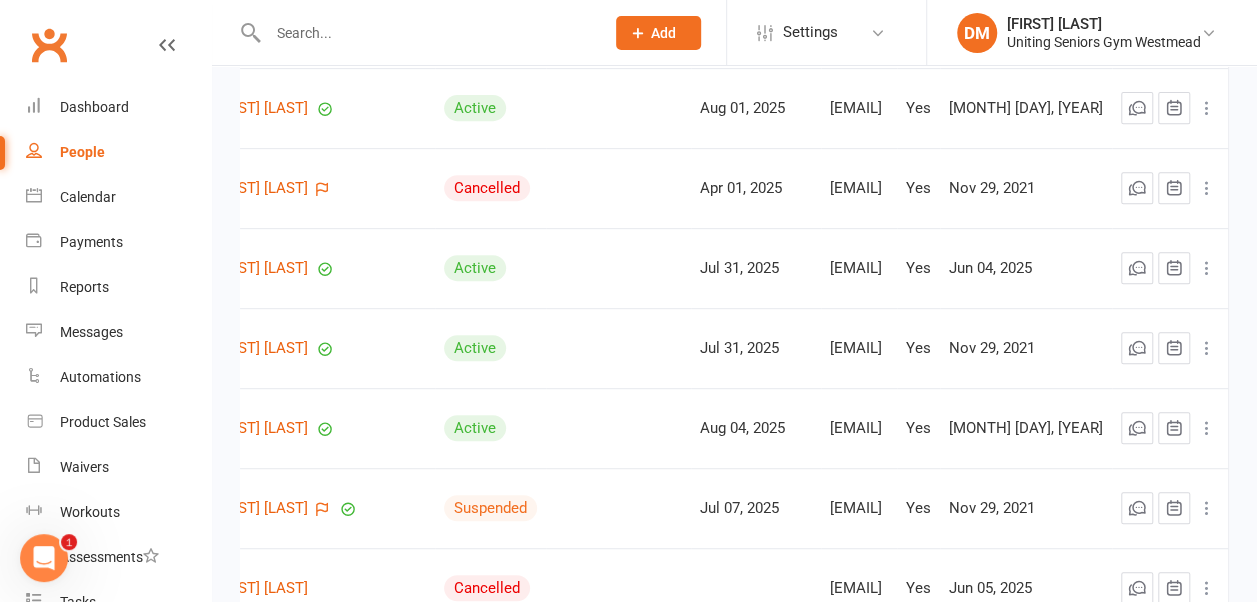 scroll, scrollTop: 0, scrollLeft: 0, axis: both 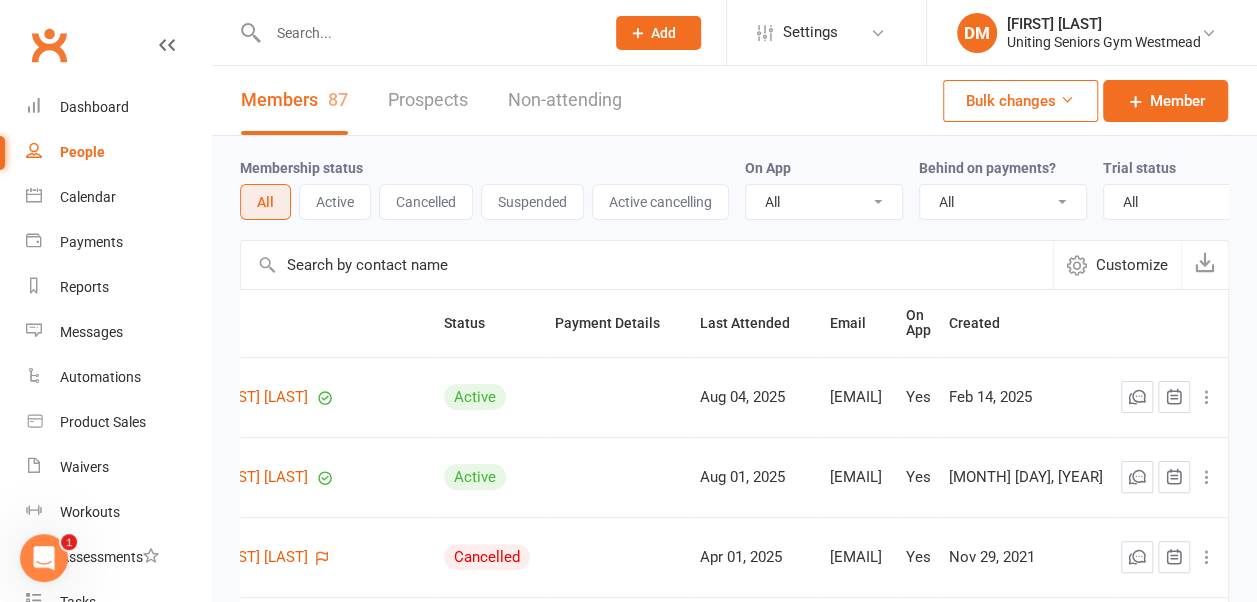 click on "All" at bounding box center (265, 202) 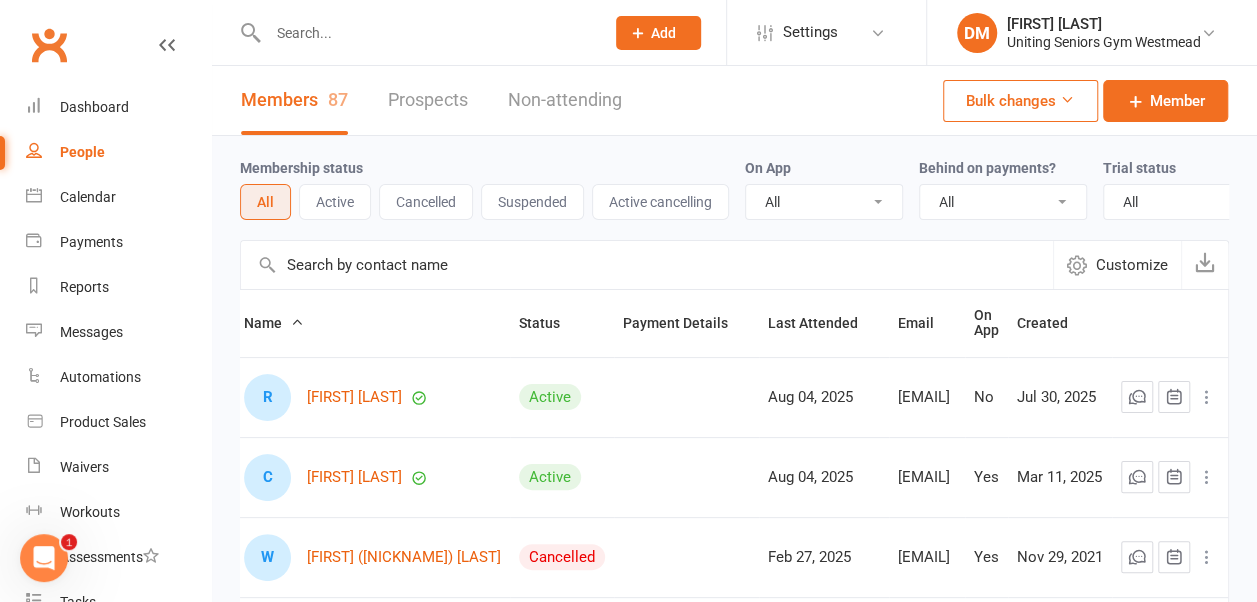 click on "Active" at bounding box center [335, 202] 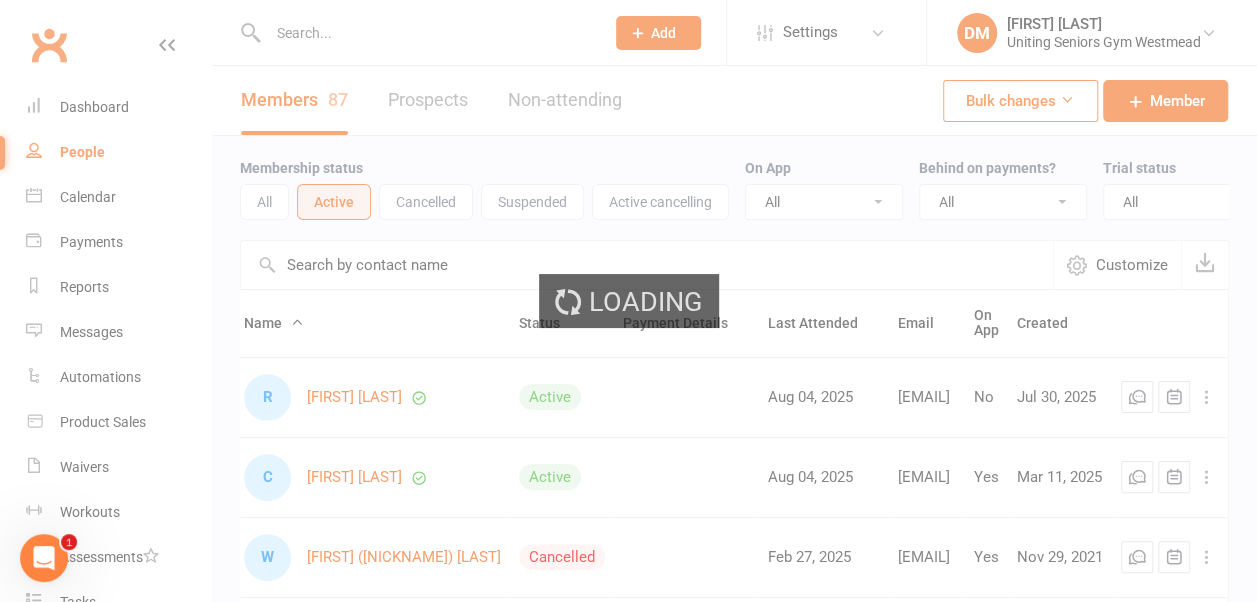 scroll, scrollTop: 0, scrollLeft: 190, axis: horizontal 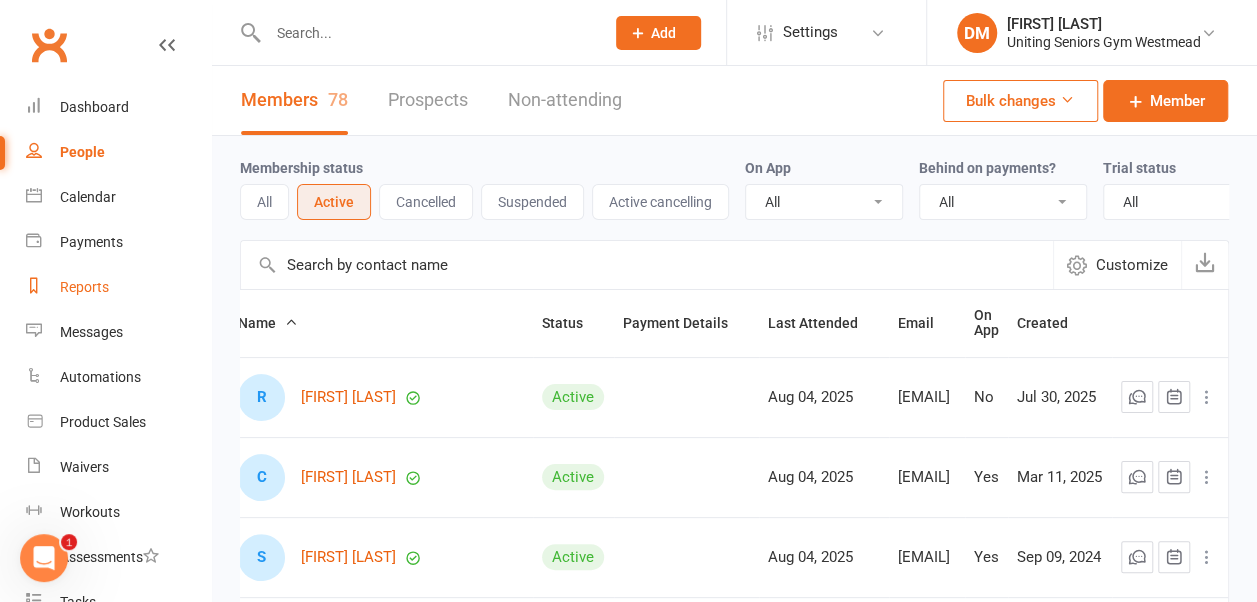 click on "Reports" at bounding box center (84, 287) 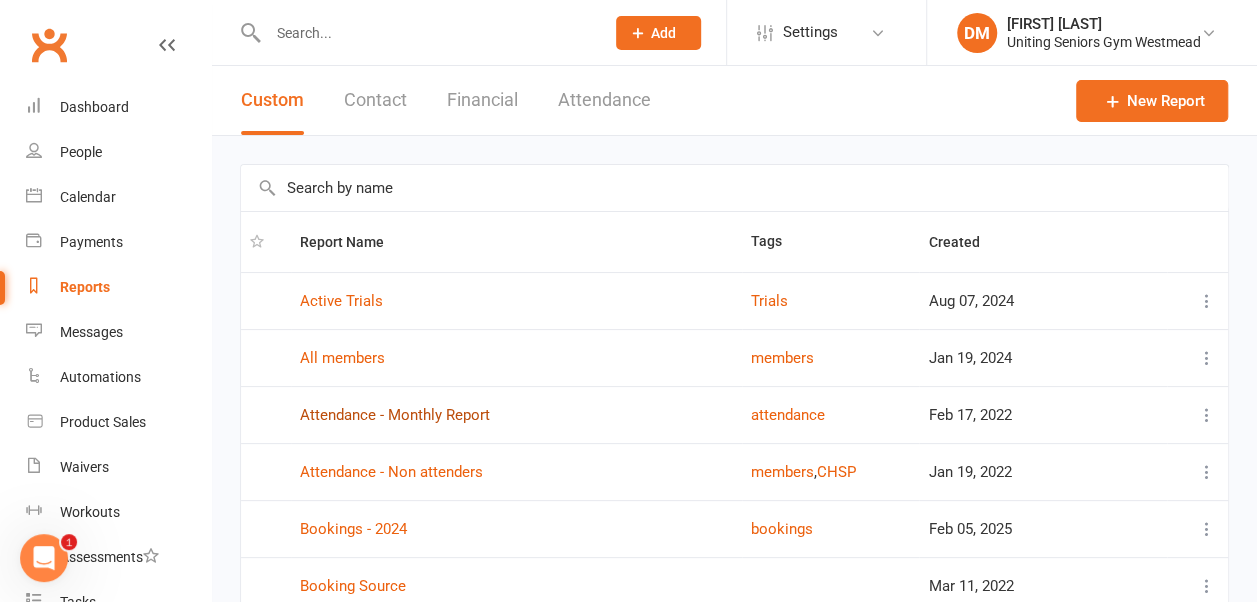 click on "Attendance - Monthly Report" at bounding box center [395, 415] 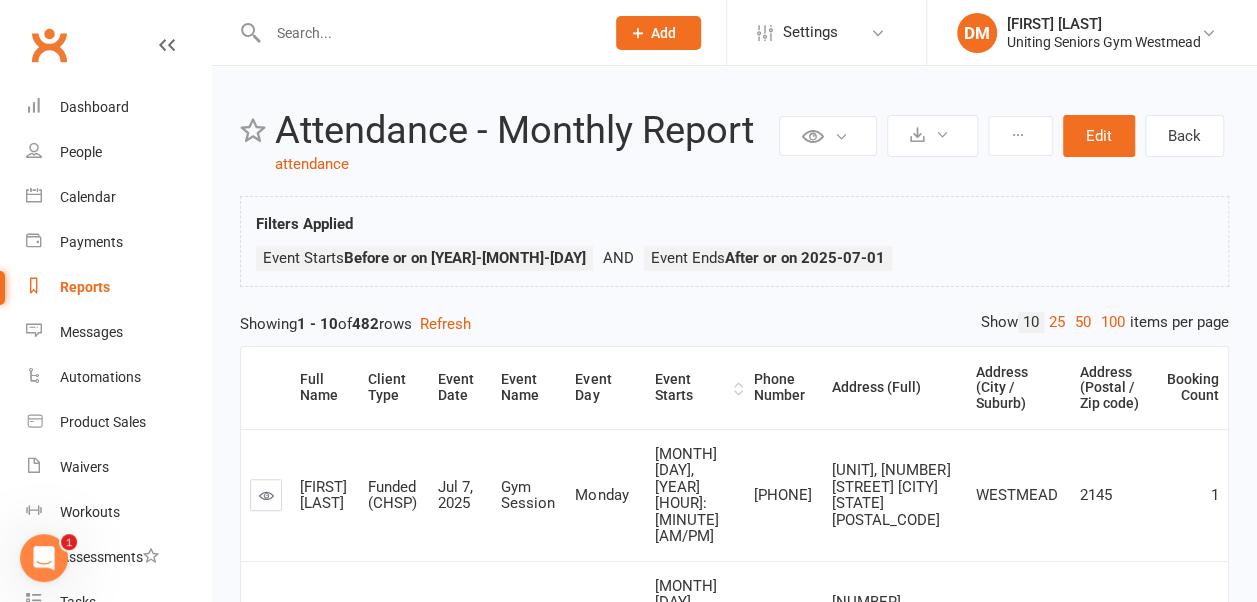 click on "Event Starts" at bounding box center (692, 387) 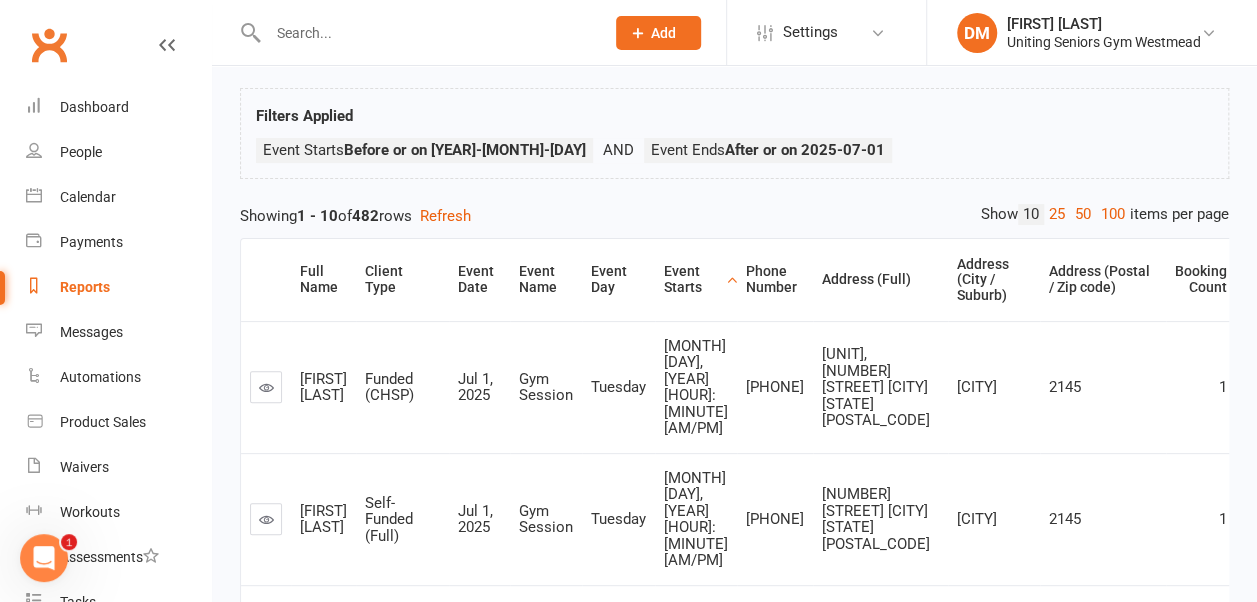 scroll, scrollTop: 124, scrollLeft: 0, axis: vertical 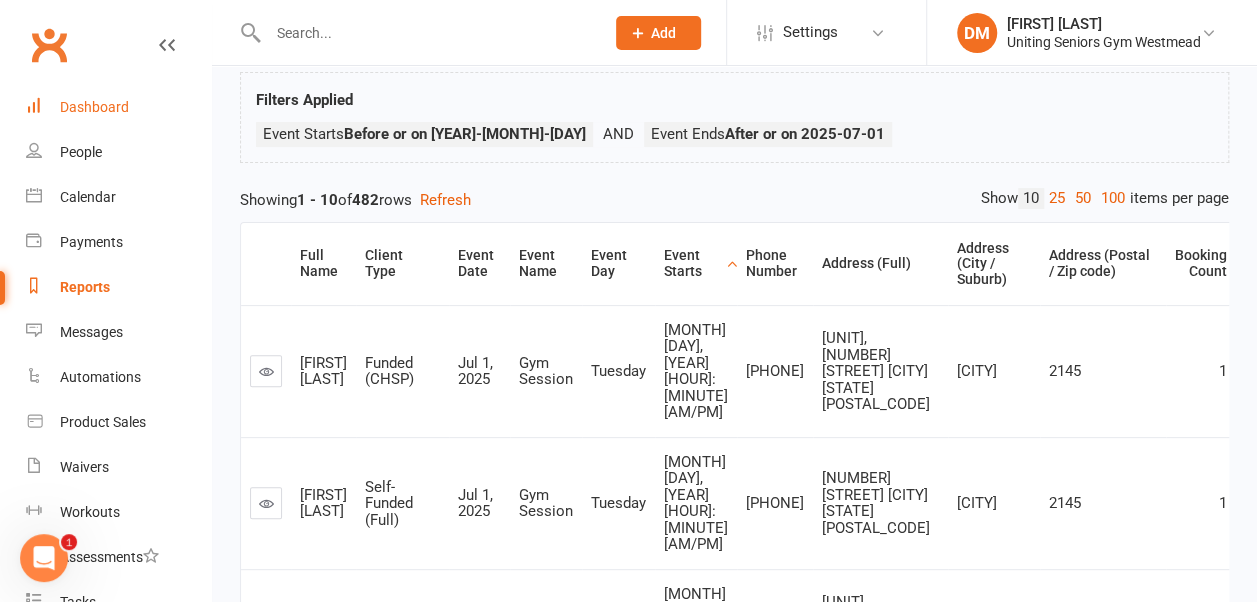 click on "Dashboard" at bounding box center [94, 107] 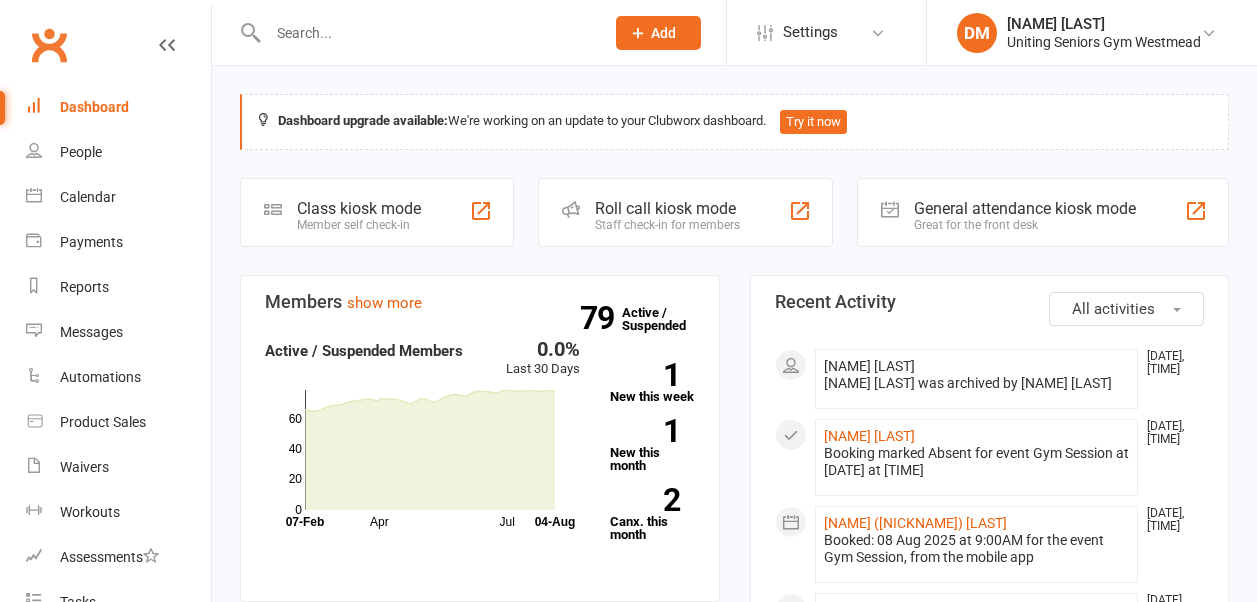scroll, scrollTop: 0, scrollLeft: 0, axis: both 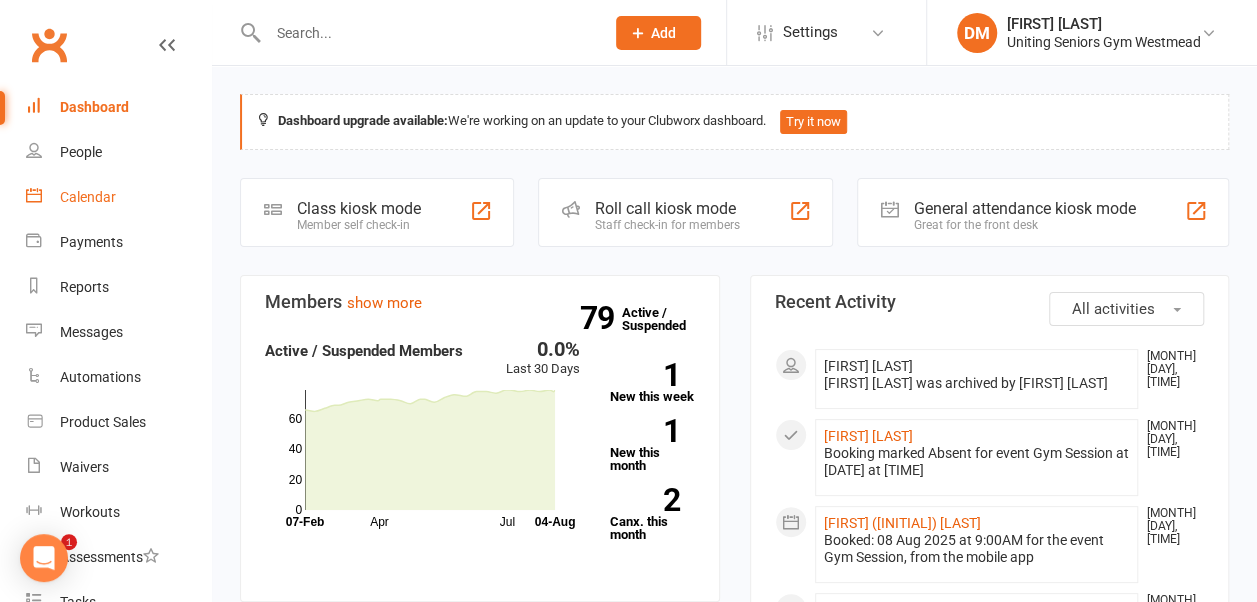 click on "Calendar" at bounding box center (88, 197) 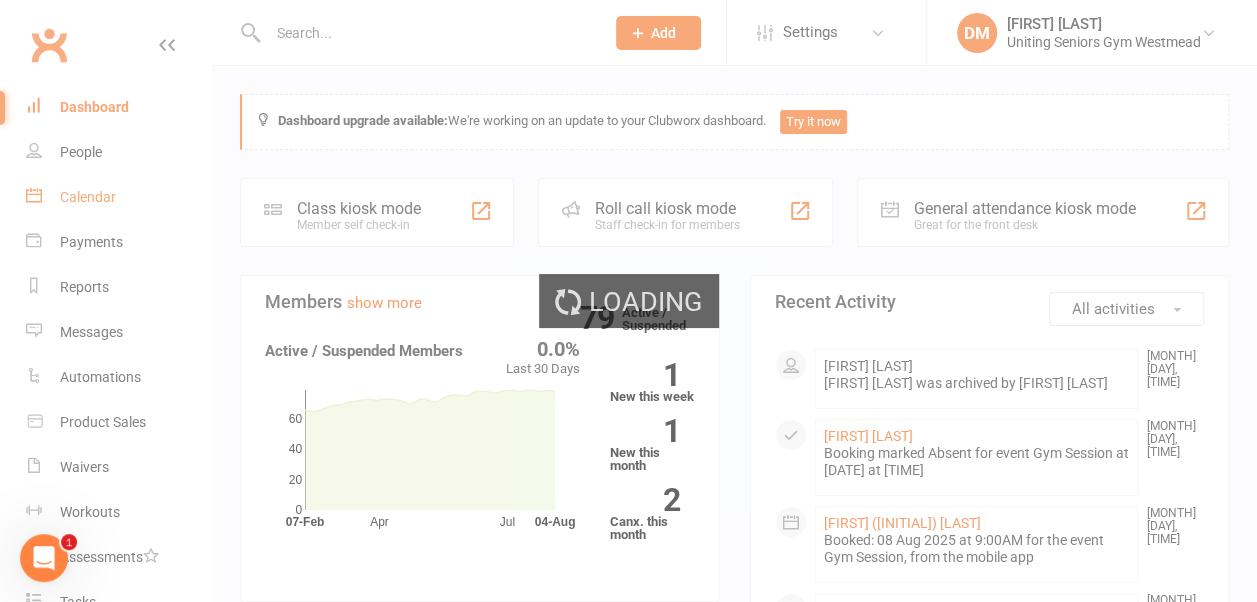 scroll, scrollTop: 0, scrollLeft: 0, axis: both 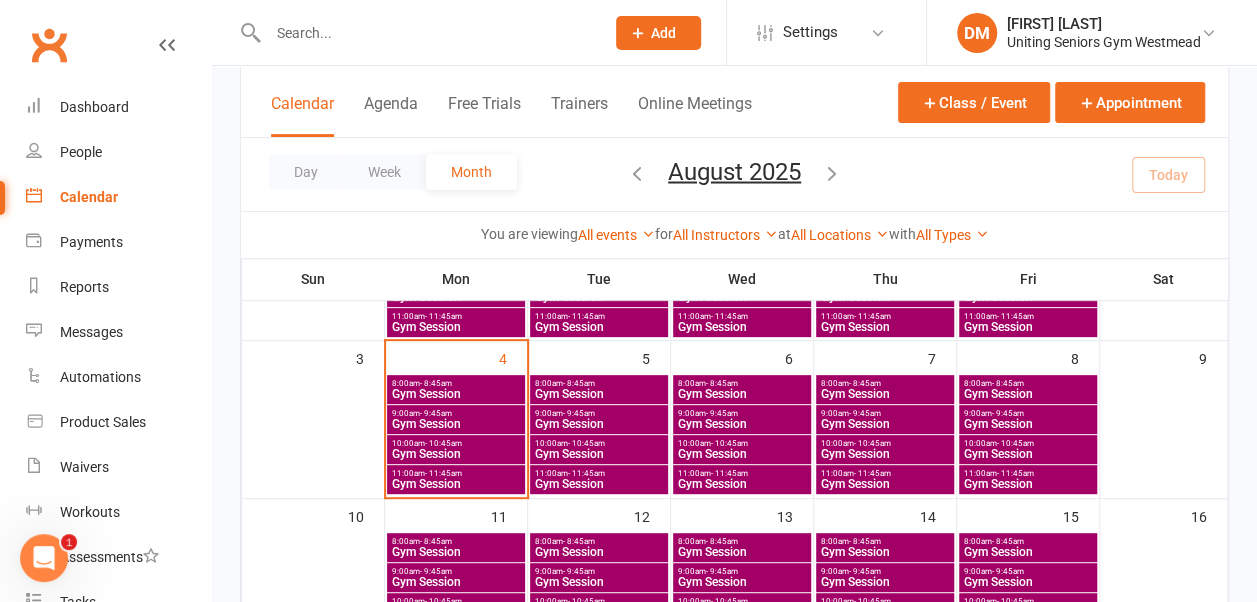 click on "- 9:45am" at bounding box center (579, 413) 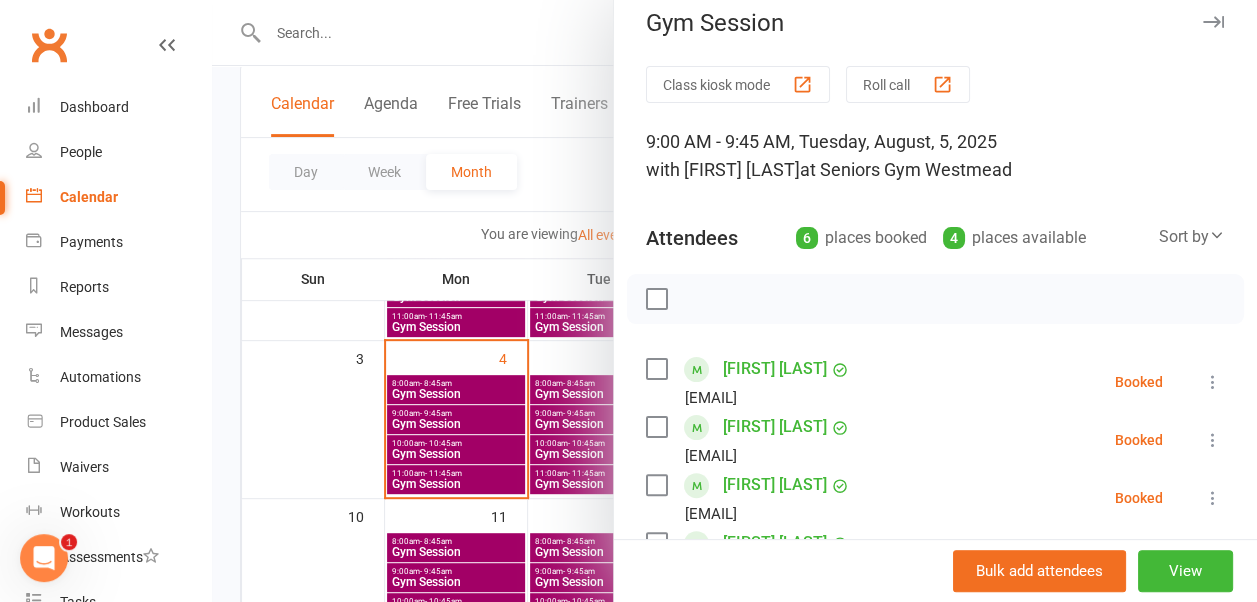 scroll, scrollTop: 0, scrollLeft: 0, axis: both 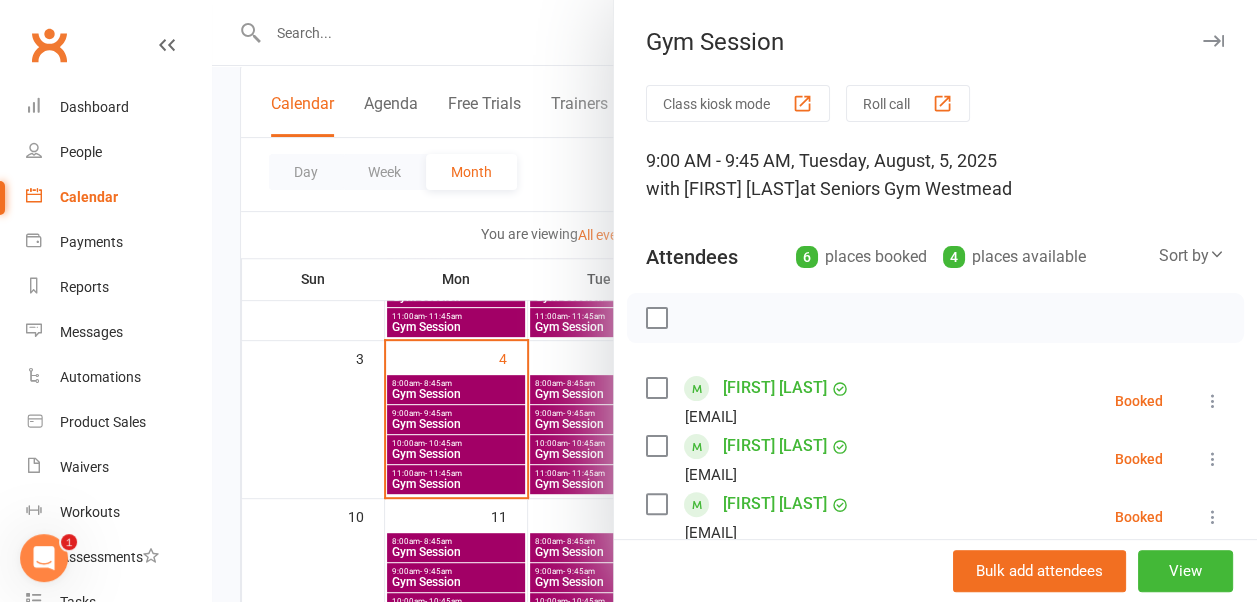 click at bounding box center [1213, 41] 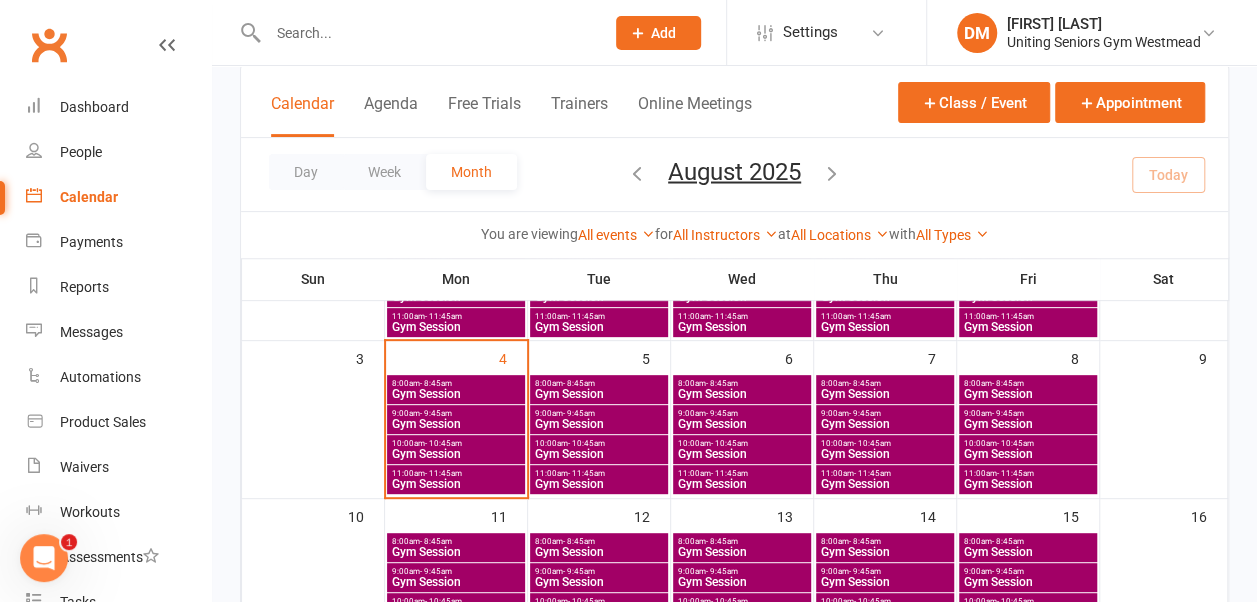 click on "Gym Session" at bounding box center (599, 394) 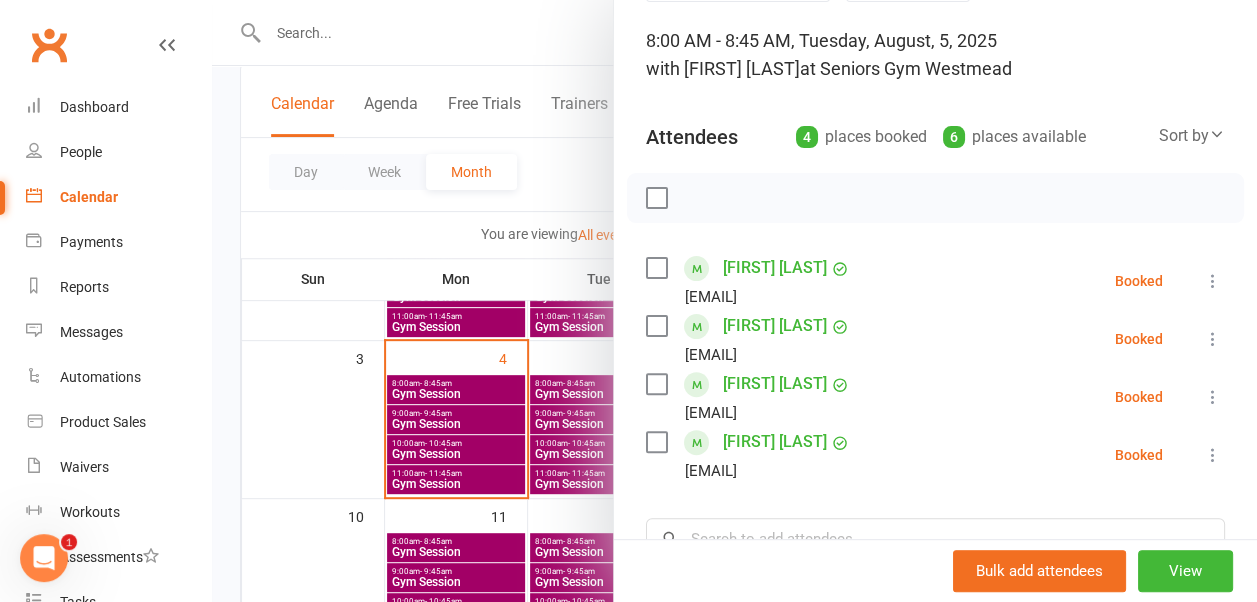 scroll, scrollTop: 0, scrollLeft: 0, axis: both 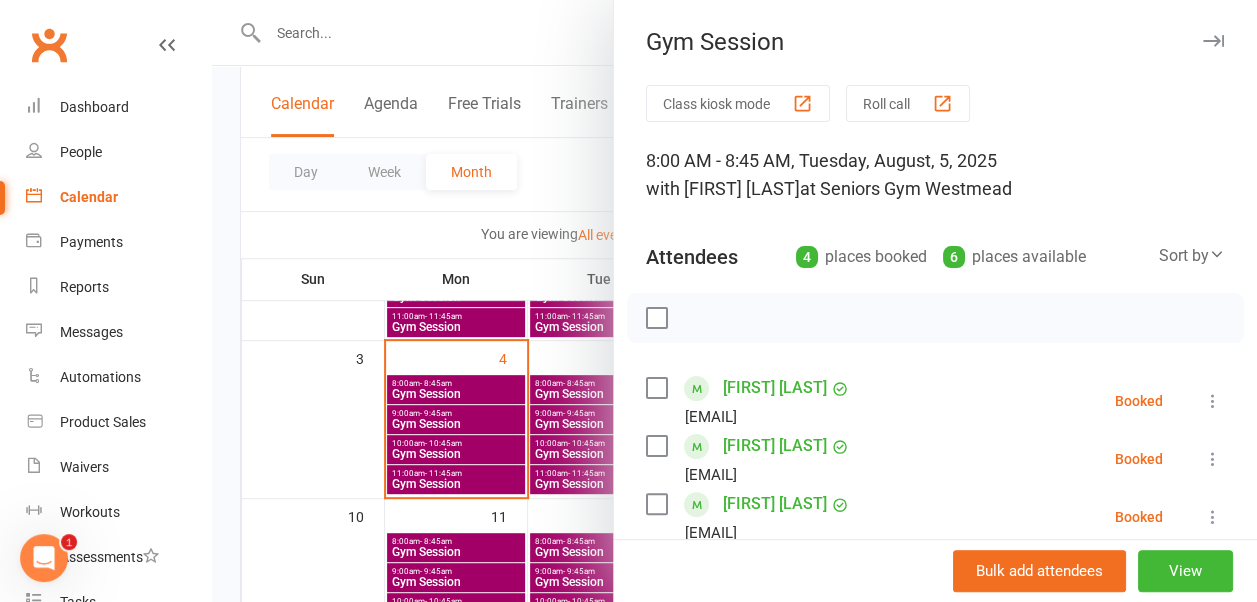click at bounding box center (1213, 41) 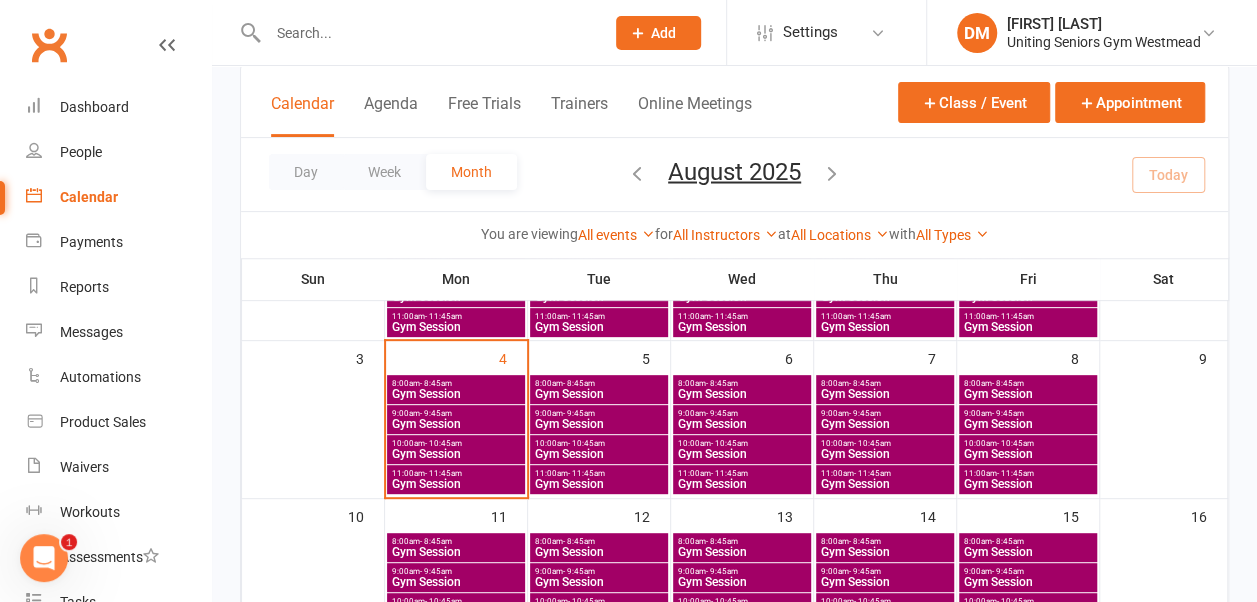 click on "9:00am  - 9:45am" at bounding box center [599, 413] 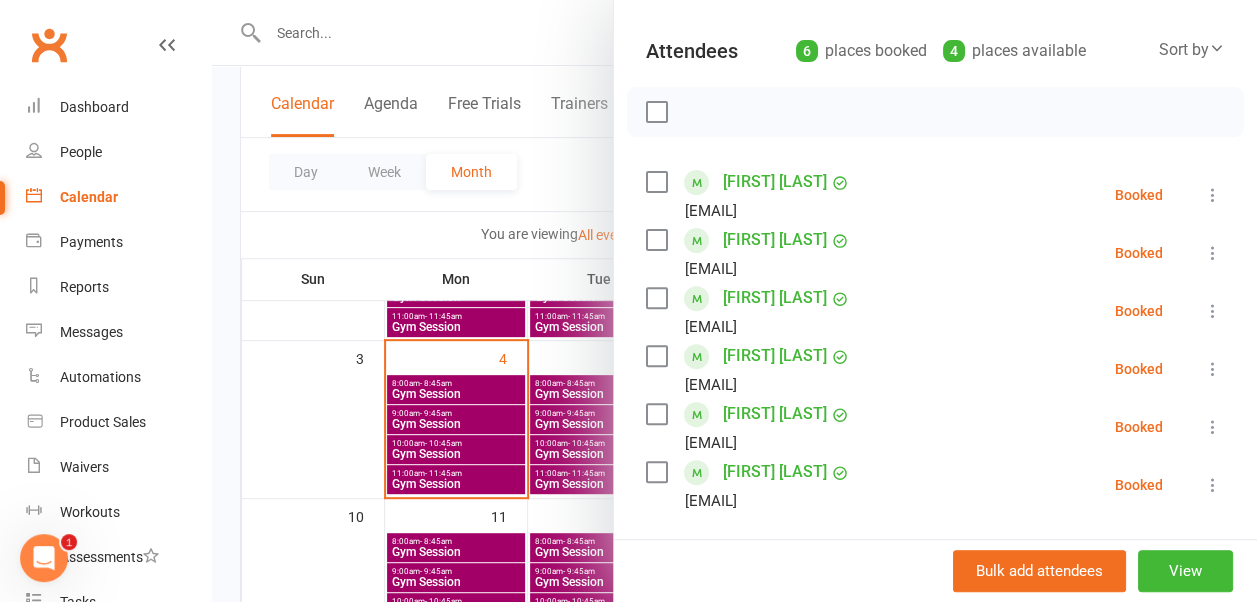 scroll, scrollTop: 0, scrollLeft: 0, axis: both 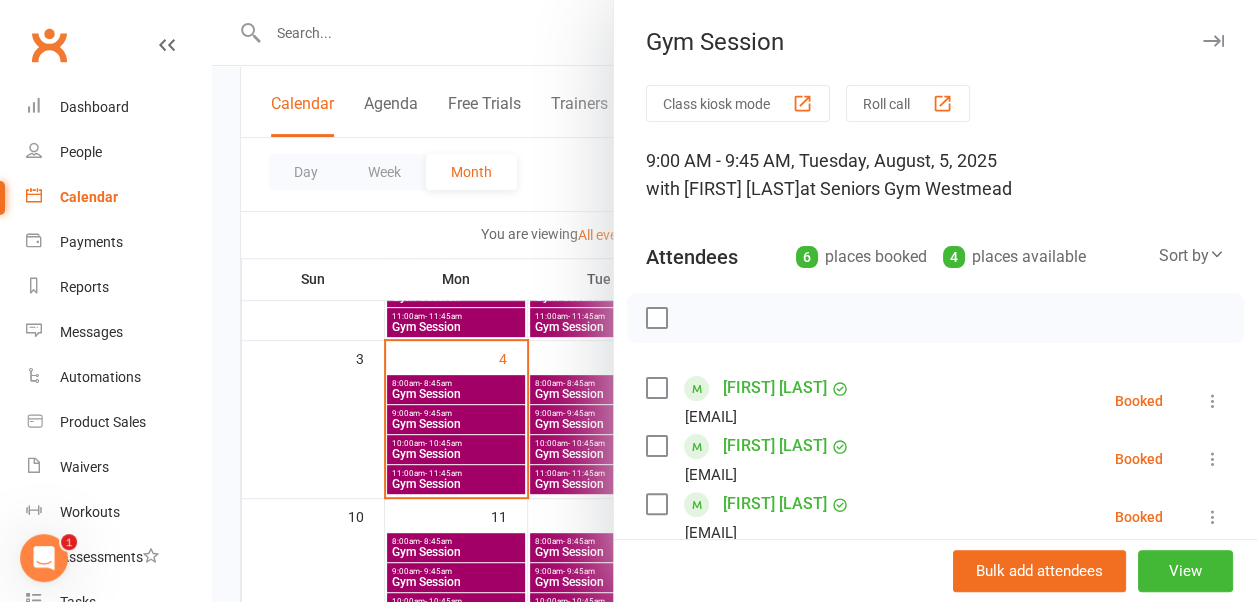click at bounding box center [1213, 41] 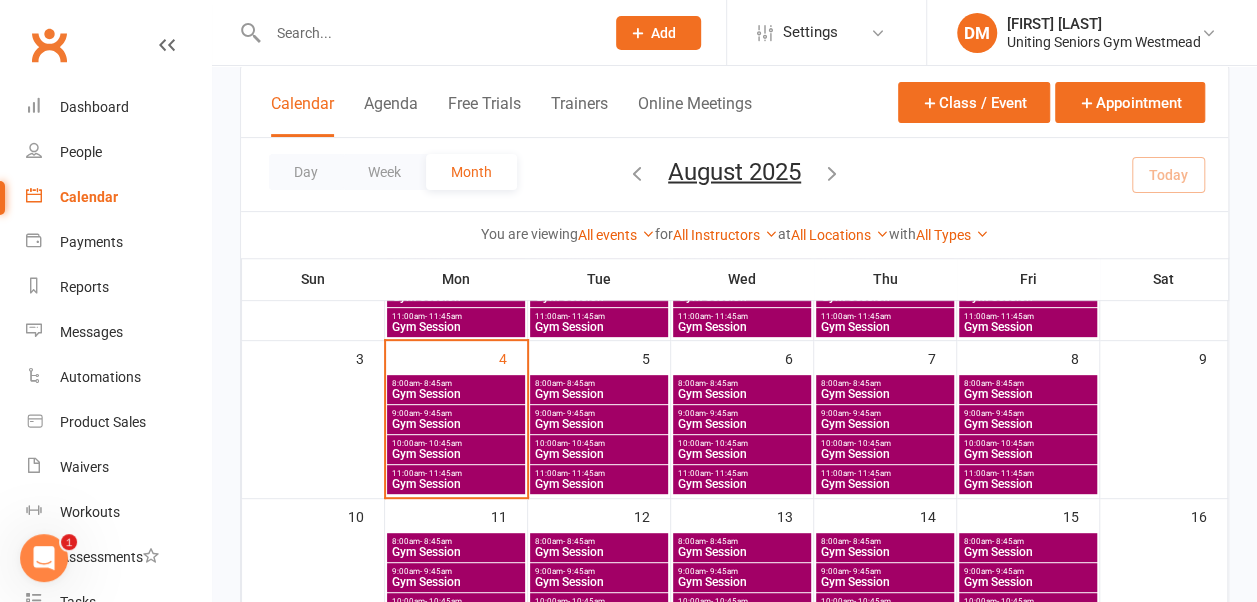 click on "10:00am  - 10:45am" at bounding box center [599, 443] 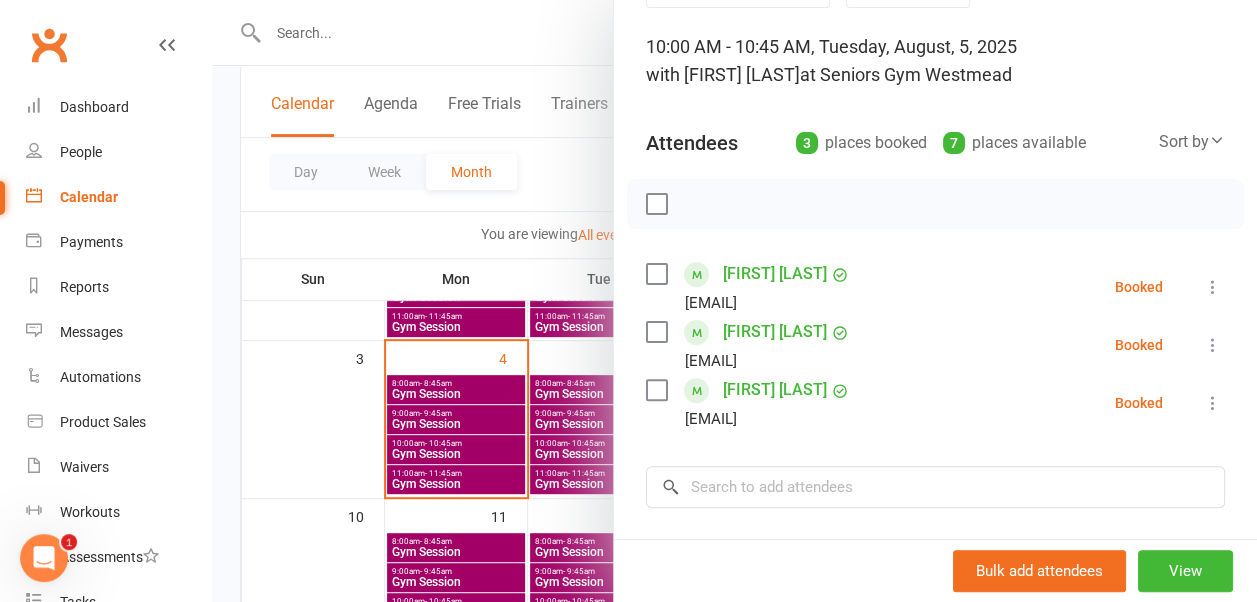 scroll, scrollTop: 0, scrollLeft: 0, axis: both 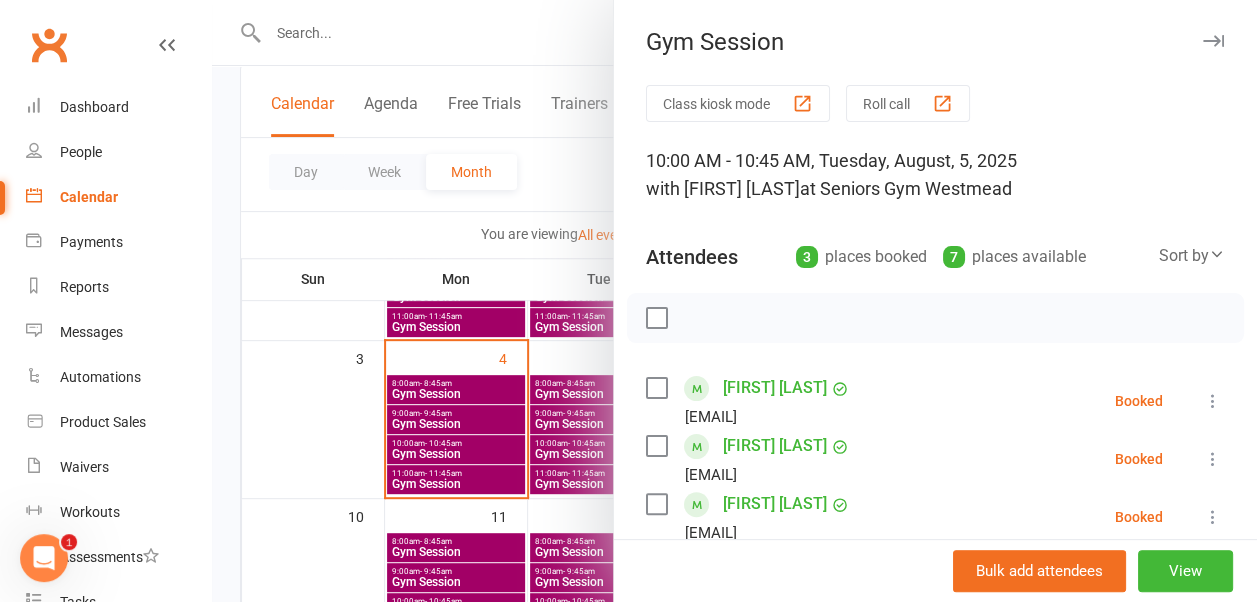 click at bounding box center (1213, 41) 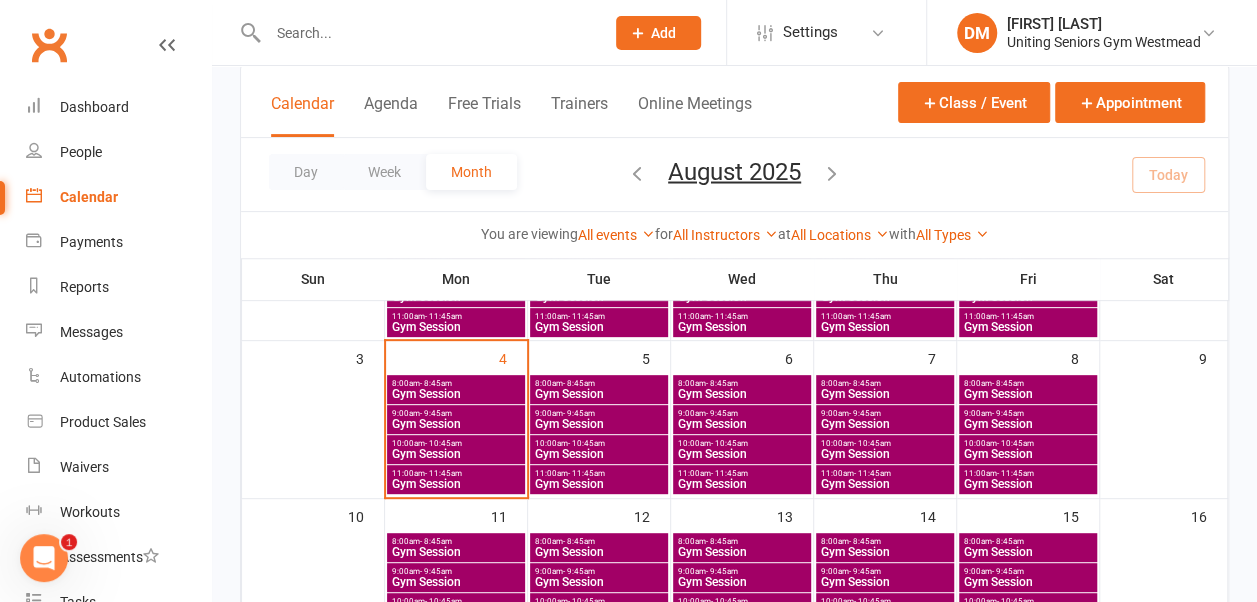 click on "Gym Session" at bounding box center [599, 484] 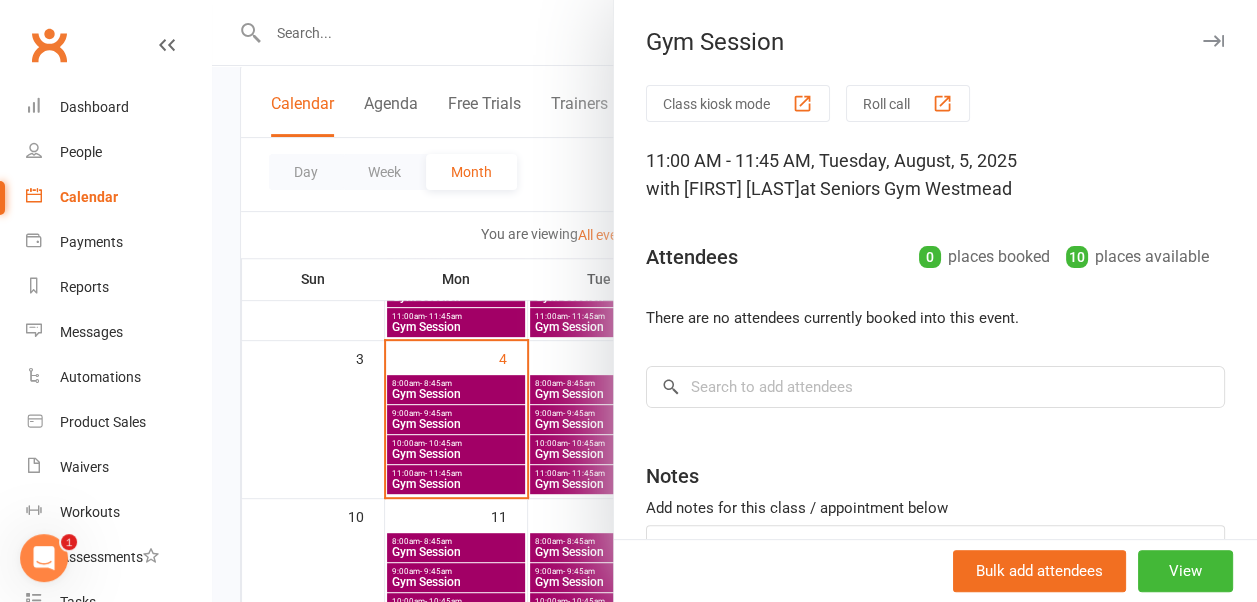 click at bounding box center (1213, 41) 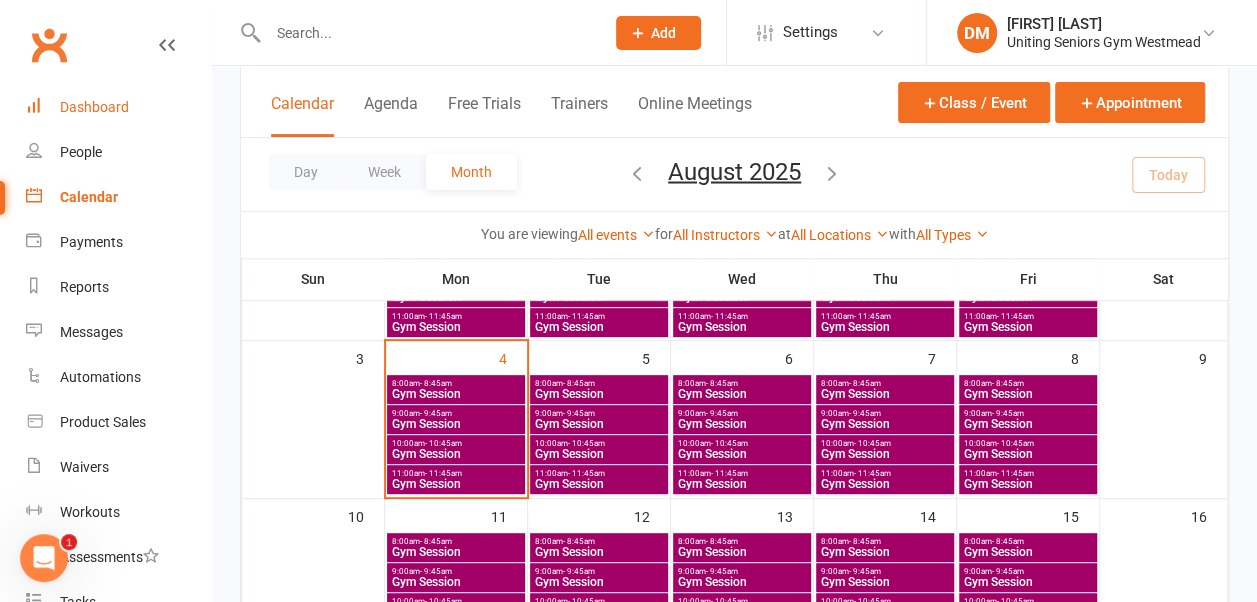 click on "Dashboard" at bounding box center (94, 107) 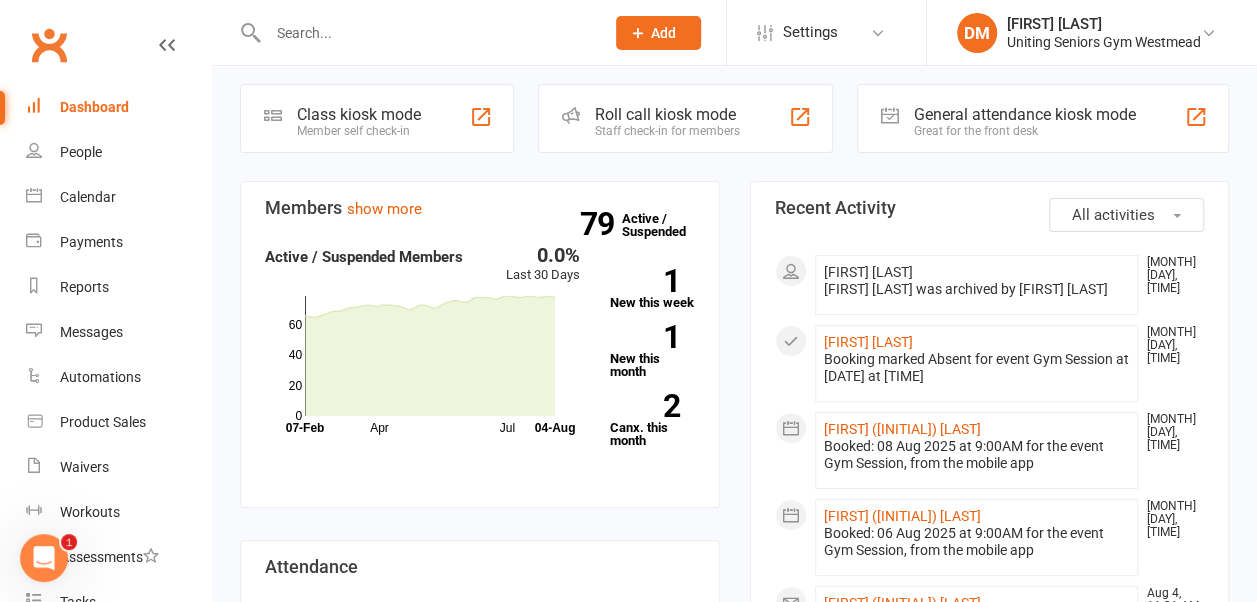 scroll, scrollTop: 80, scrollLeft: 0, axis: vertical 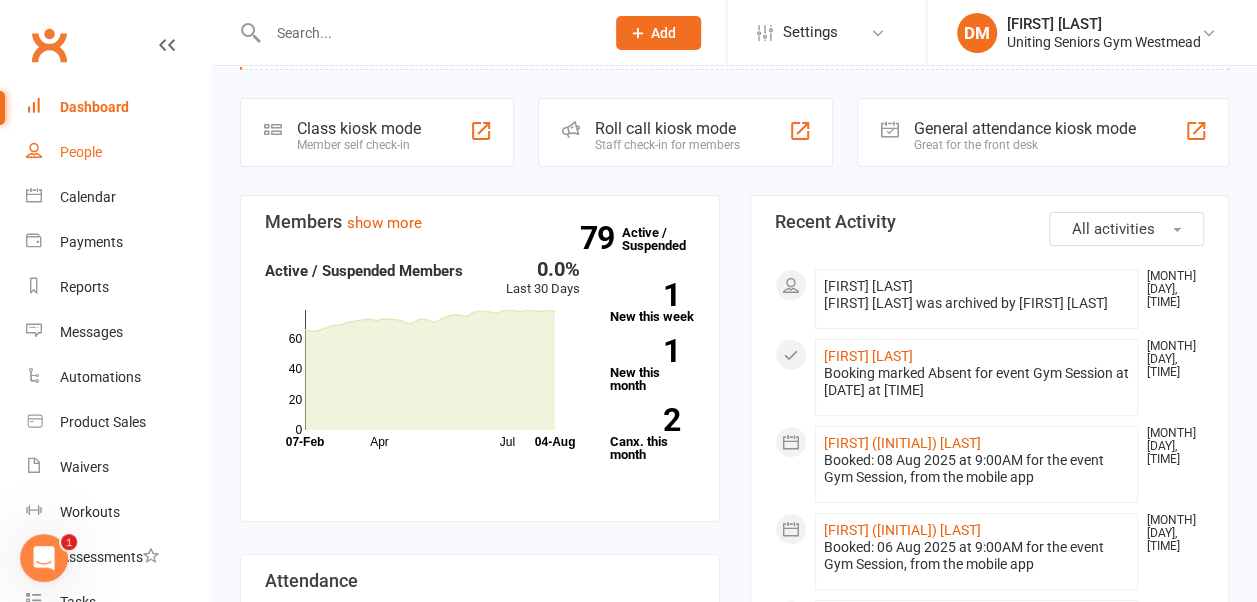 click on "People" at bounding box center [118, 152] 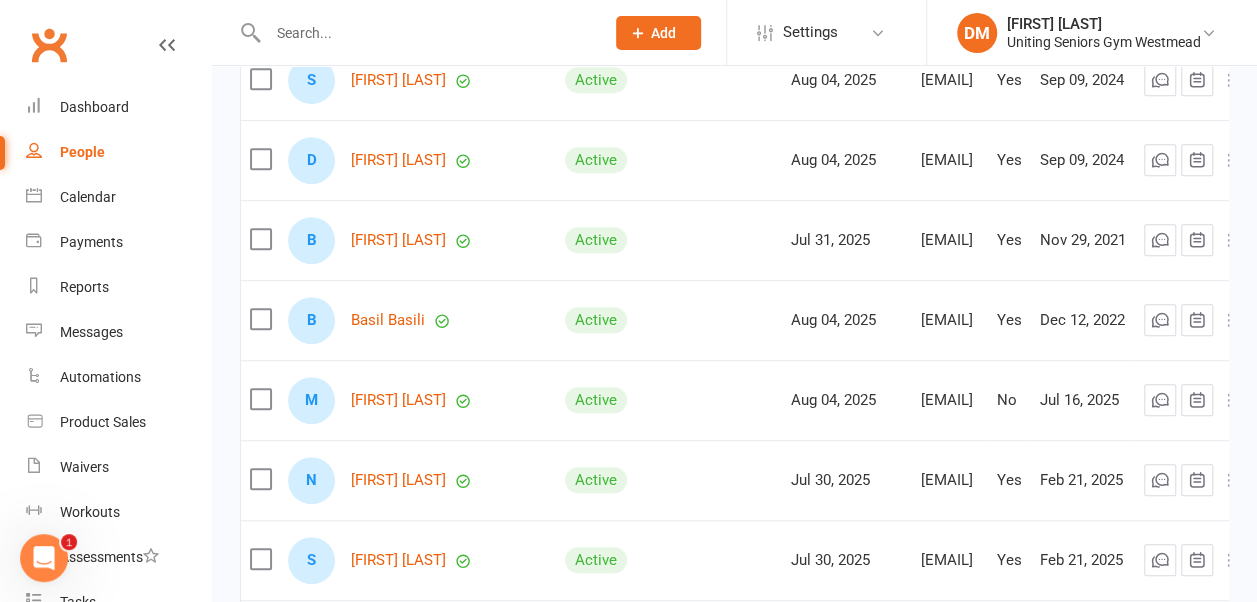 scroll, scrollTop: 479, scrollLeft: 0, axis: vertical 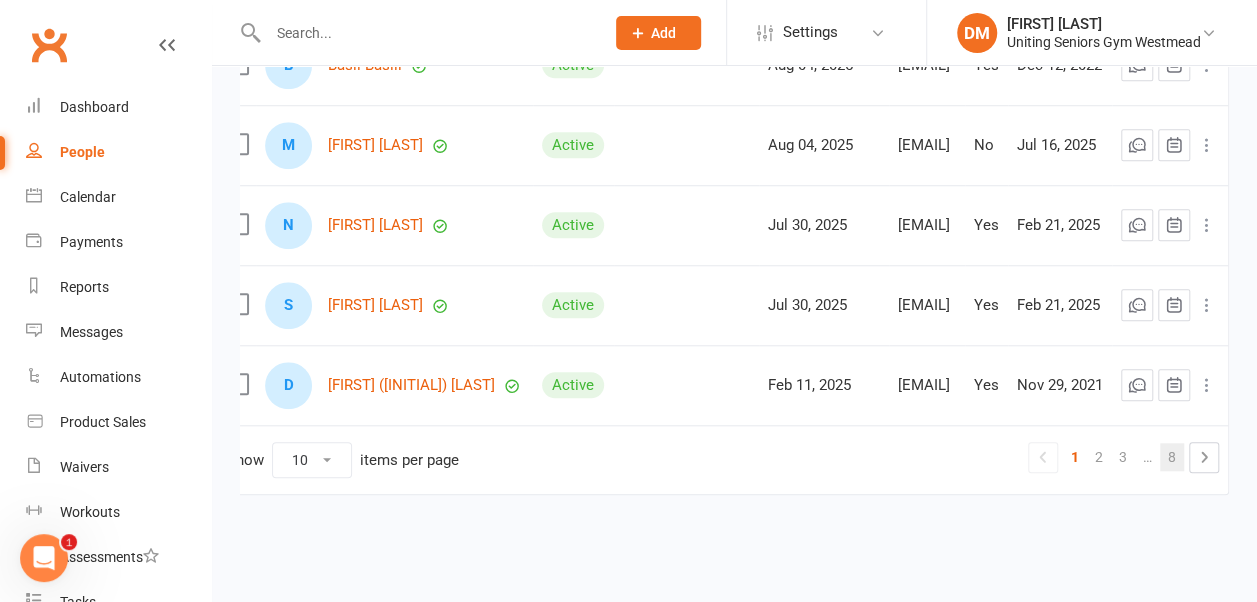 click on "8" at bounding box center [1172, 457] 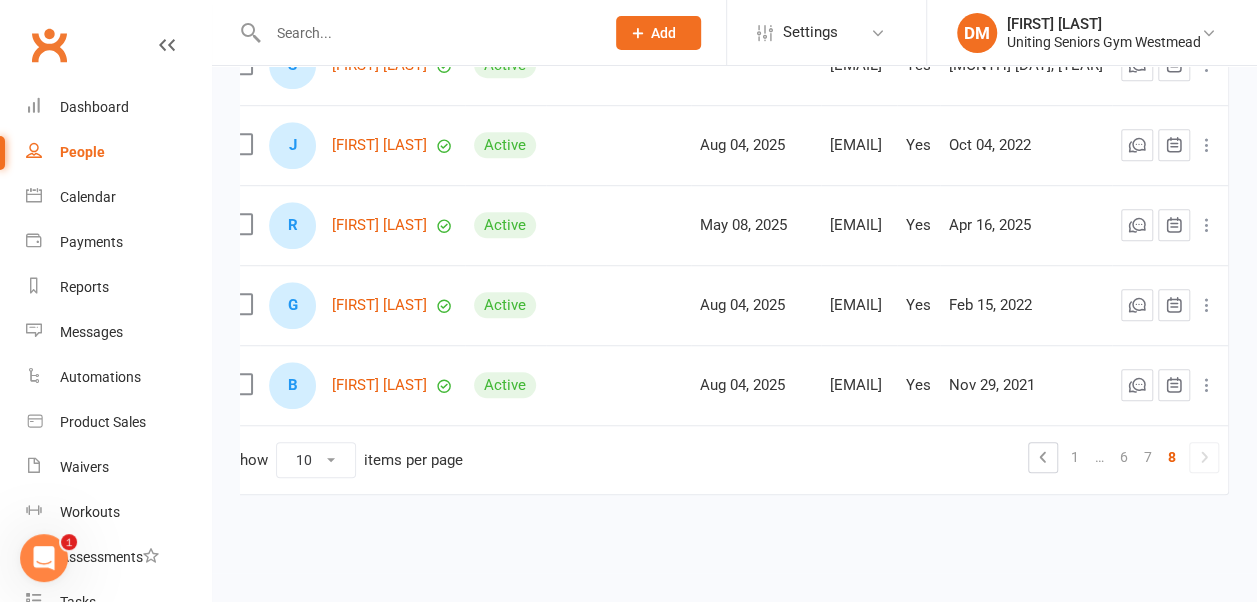 scroll, scrollTop: 596, scrollLeft: 0, axis: vertical 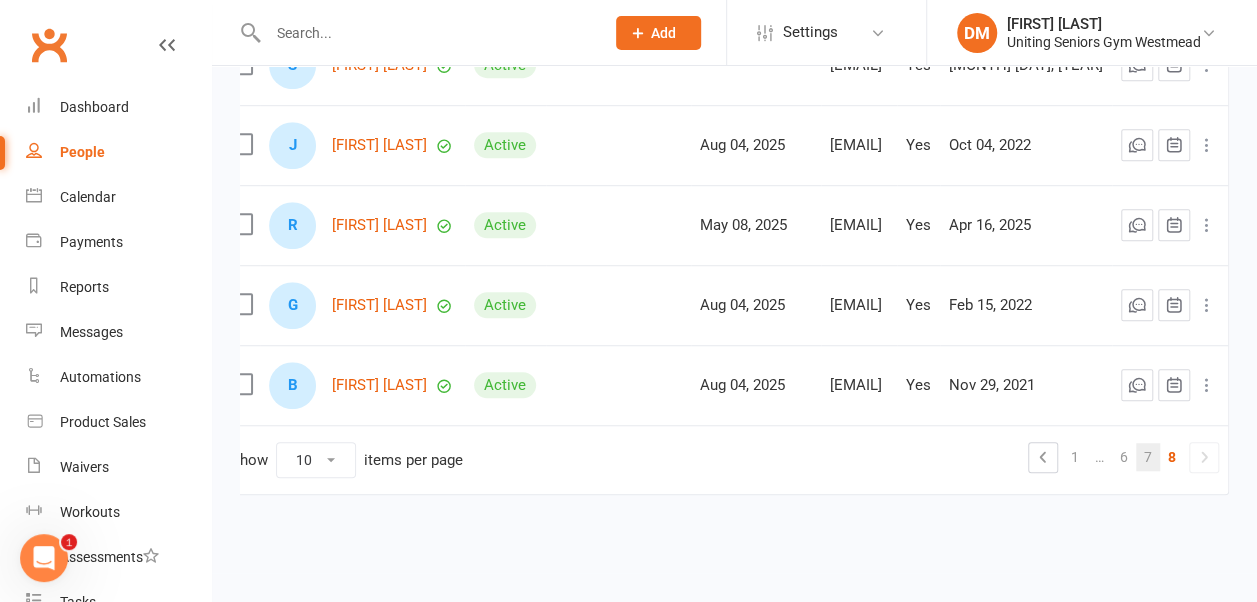 click on "7" at bounding box center [1148, 457] 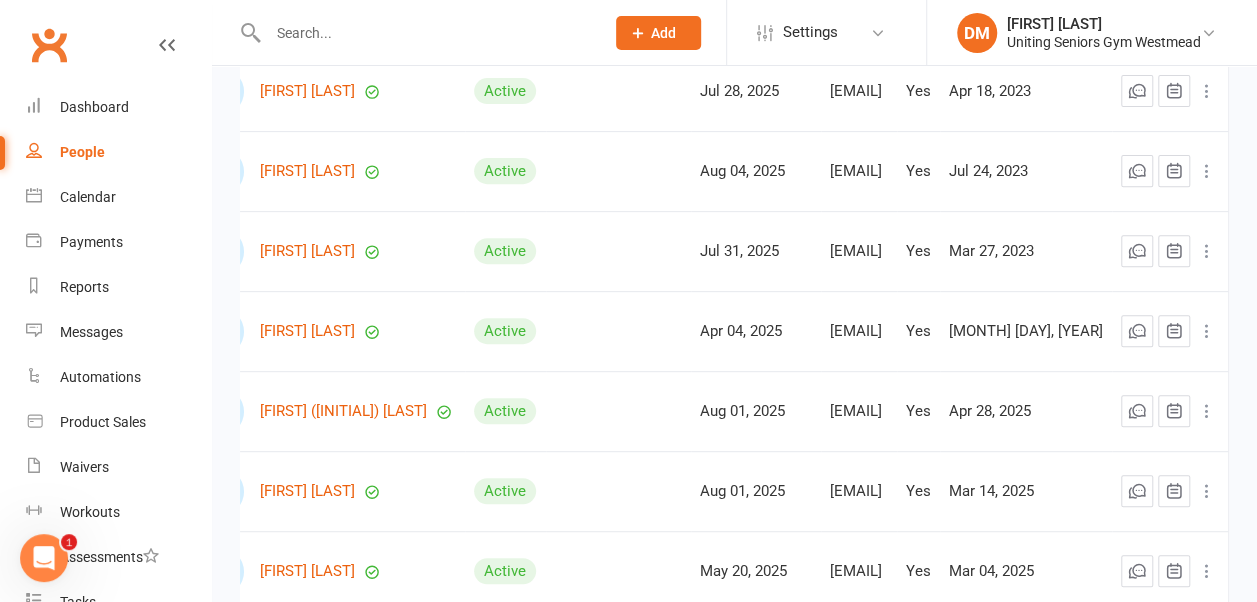 scroll, scrollTop: 0, scrollLeft: 0, axis: both 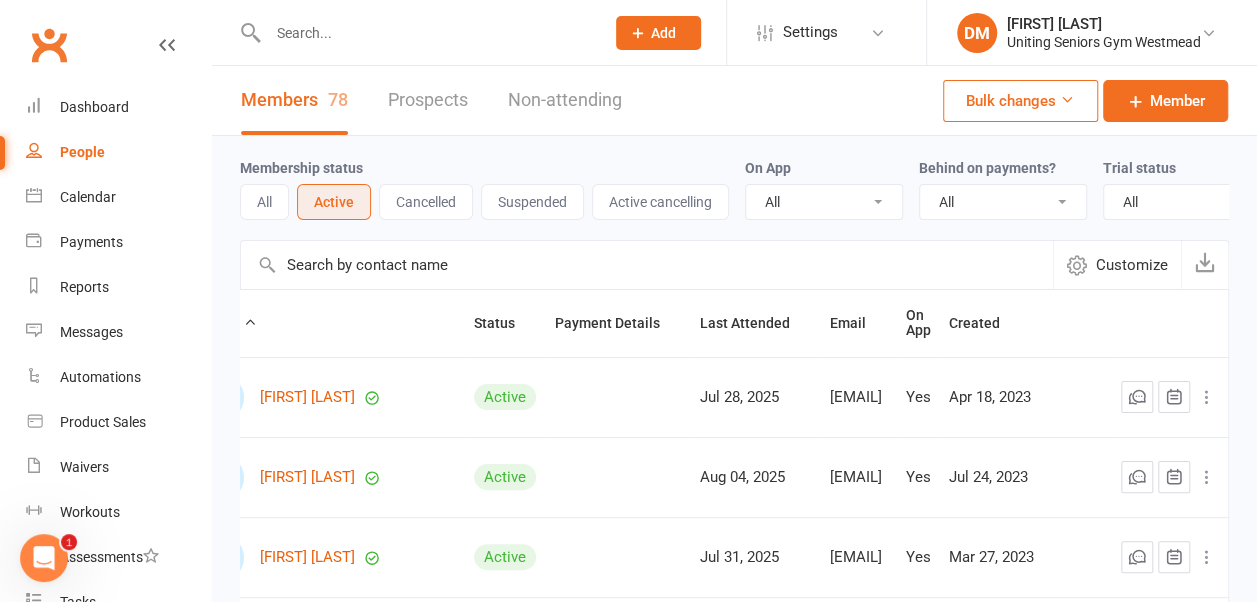 click on "All" at bounding box center (264, 202) 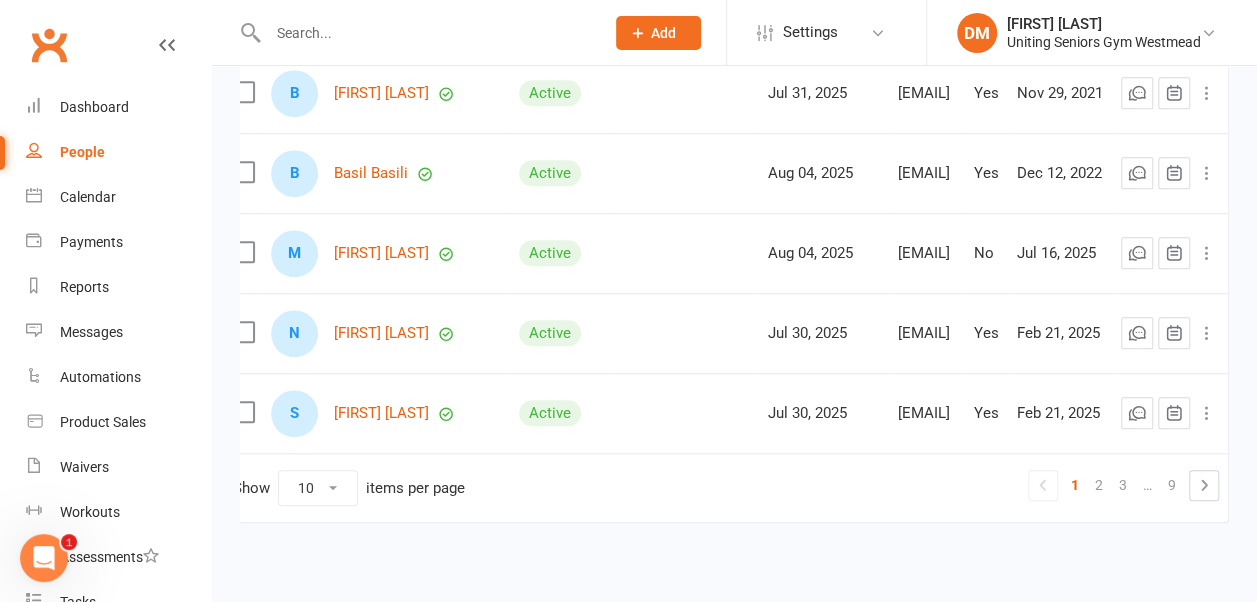scroll, scrollTop: 756, scrollLeft: 0, axis: vertical 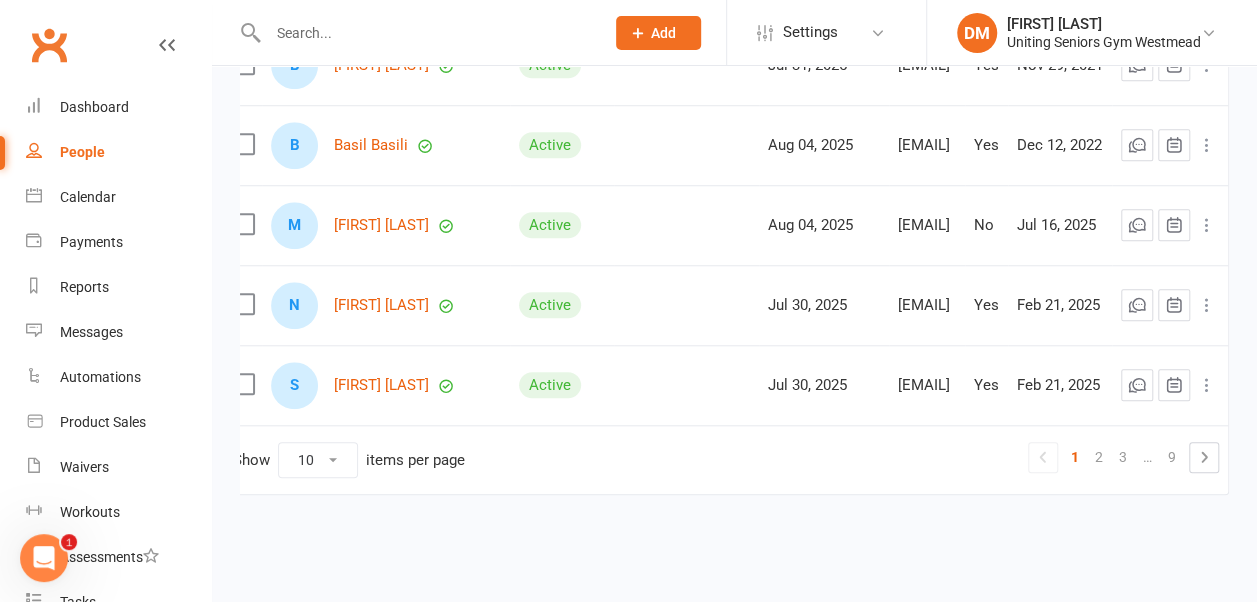 drag, startPoint x: 1163, startPoint y: 392, endPoint x: 949, endPoint y: 376, distance: 214.59729 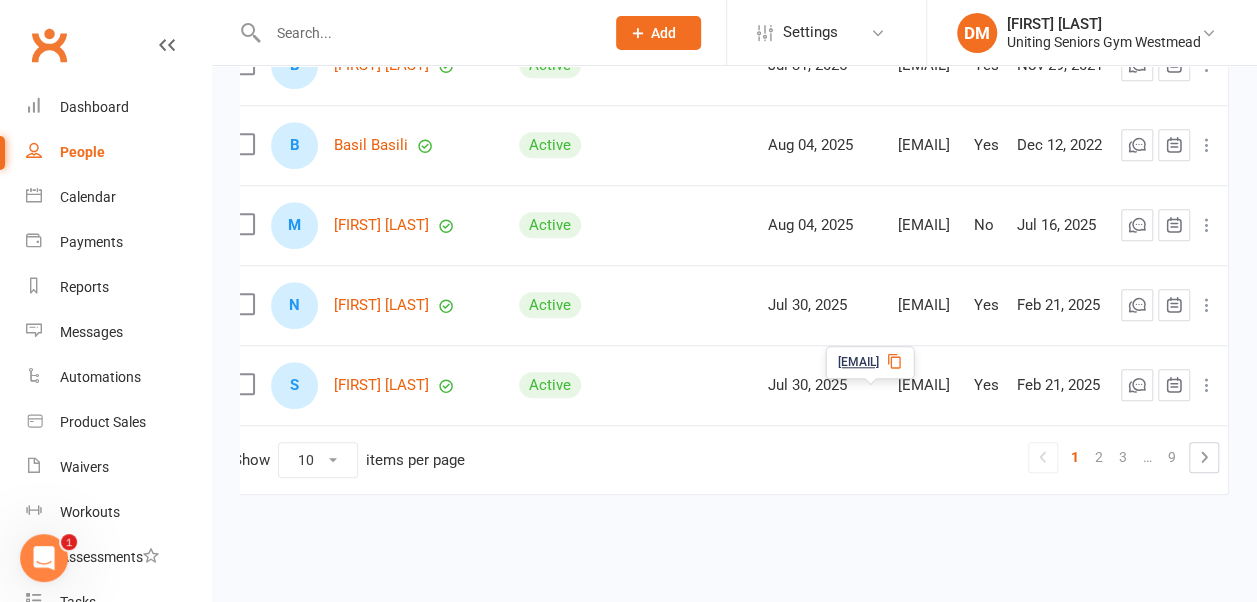 drag, startPoint x: 949, startPoint y: 376, endPoint x: 1040, endPoint y: 445, distance: 114.20158 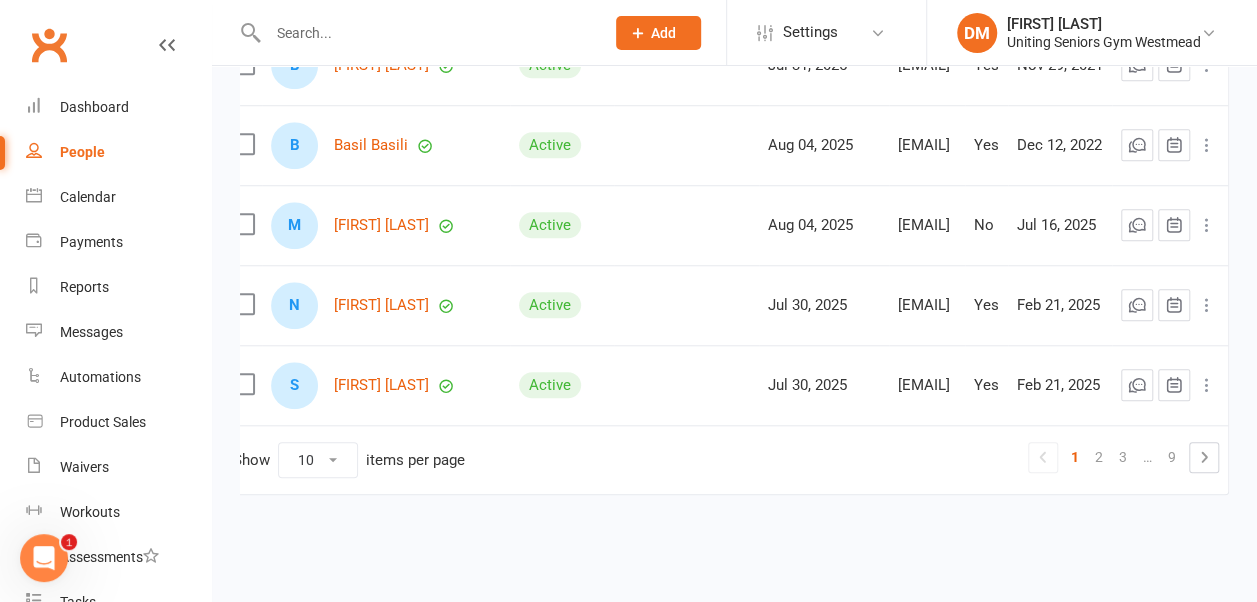 scroll, scrollTop: 0, scrollLeft: 198, axis: horizontal 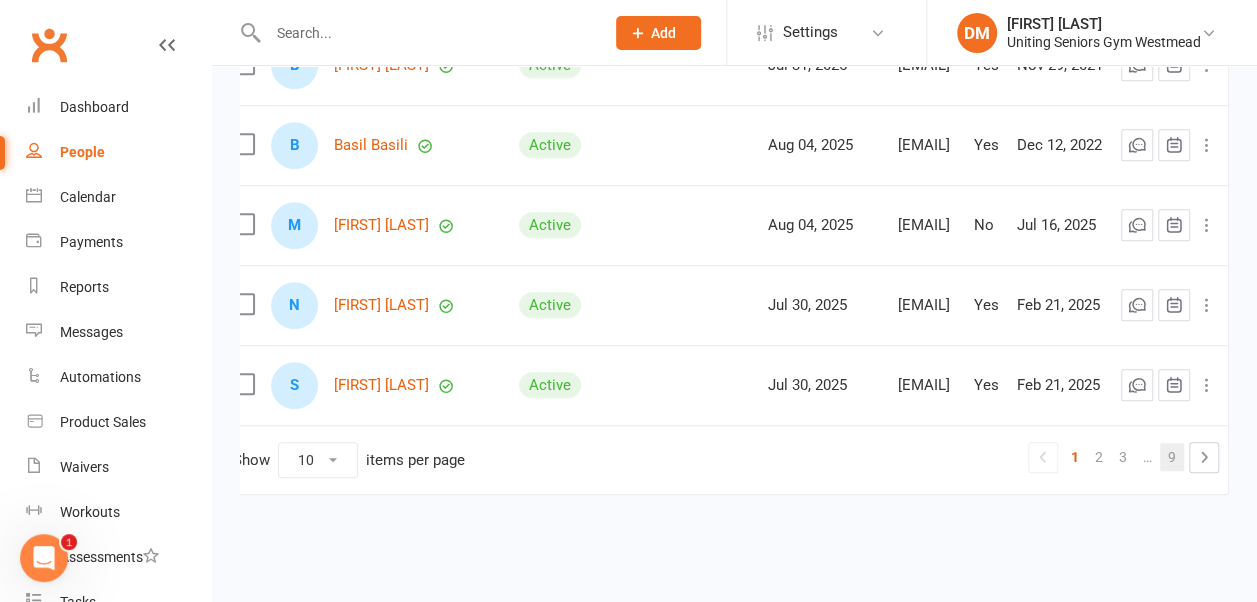 click on "9" at bounding box center (1172, 457) 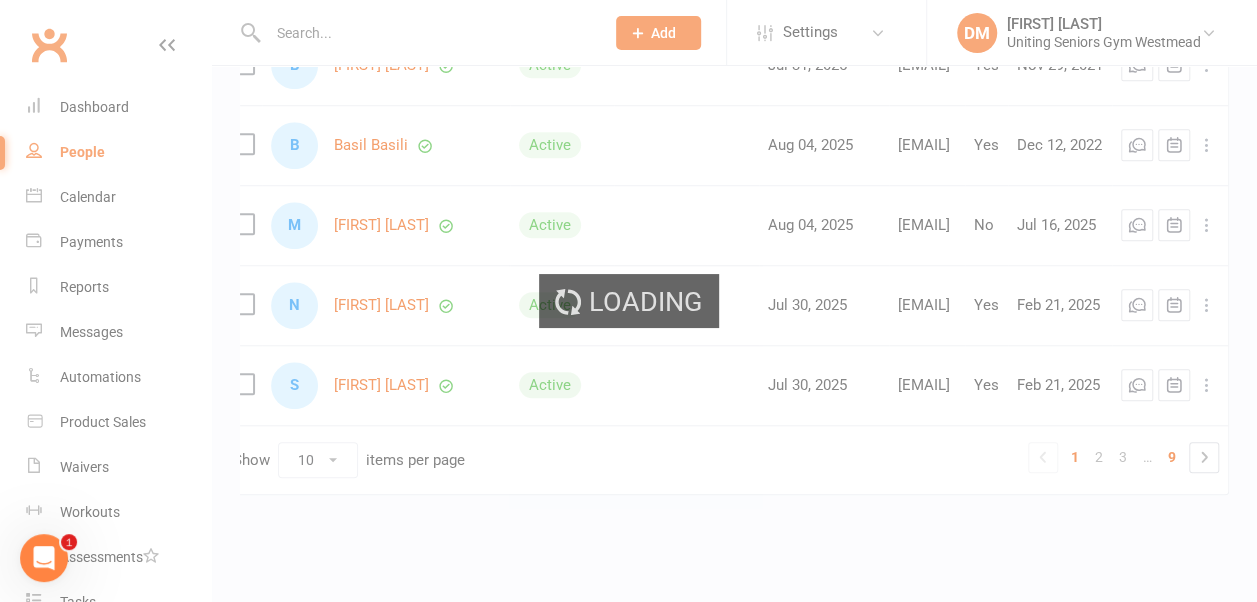 scroll, scrollTop: 517, scrollLeft: 0, axis: vertical 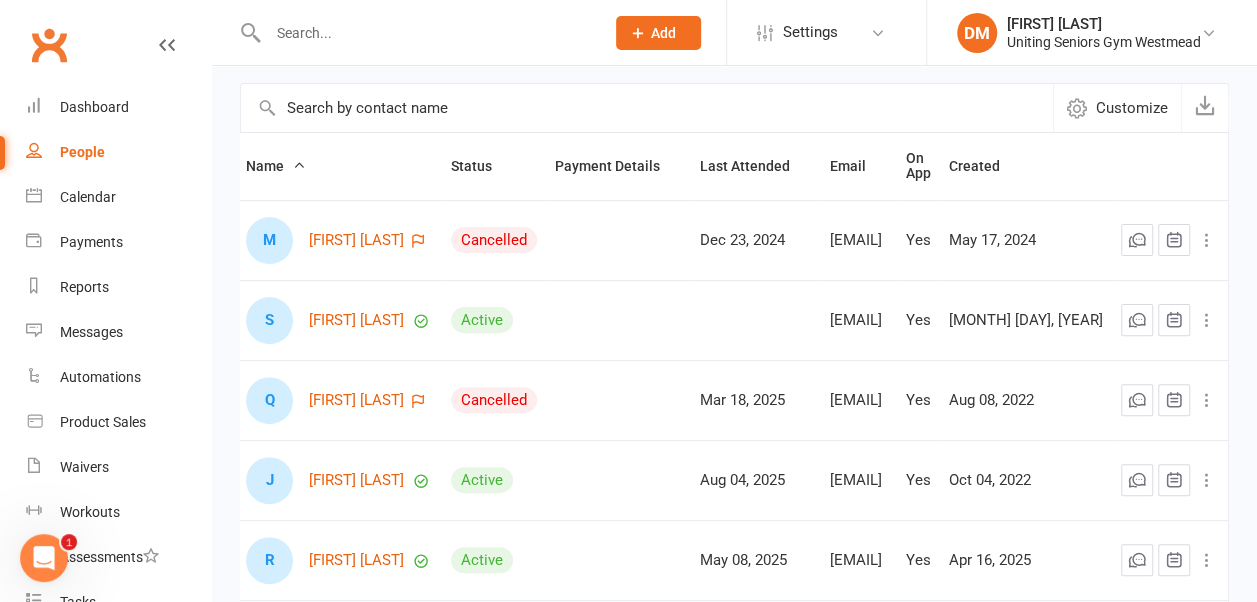 click at bounding box center [1207, 240] 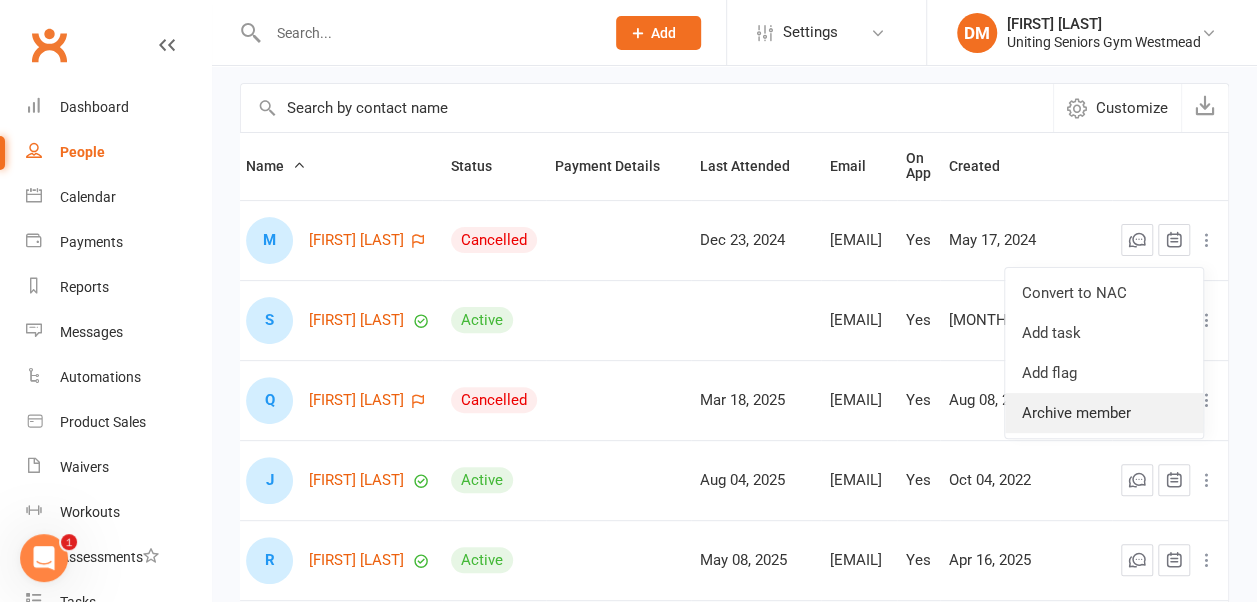 click on "Archive member" at bounding box center (1104, 413) 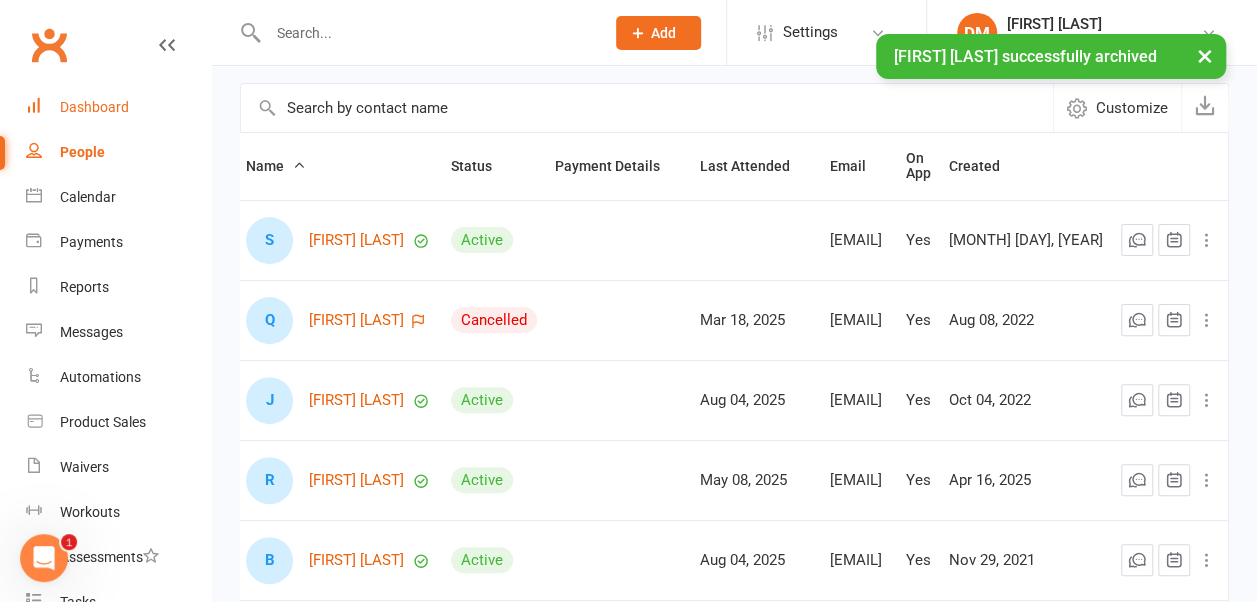 click on "Dashboard" at bounding box center (94, 107) 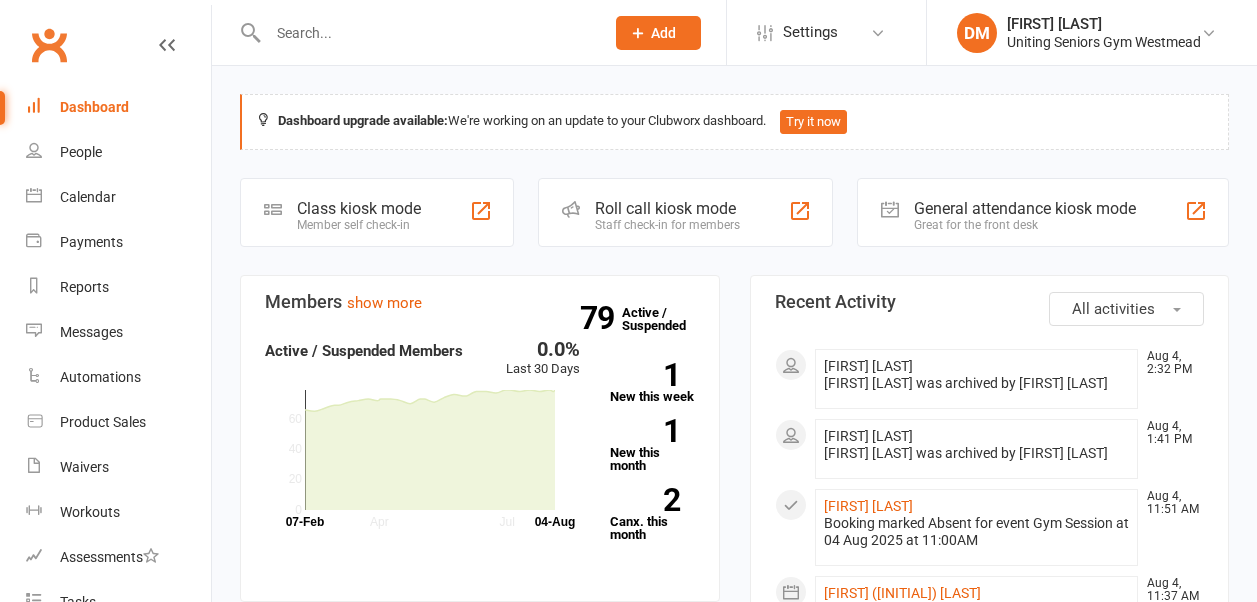 scroll, scrollTop: 0, scrollLeft: 0, axis: both 